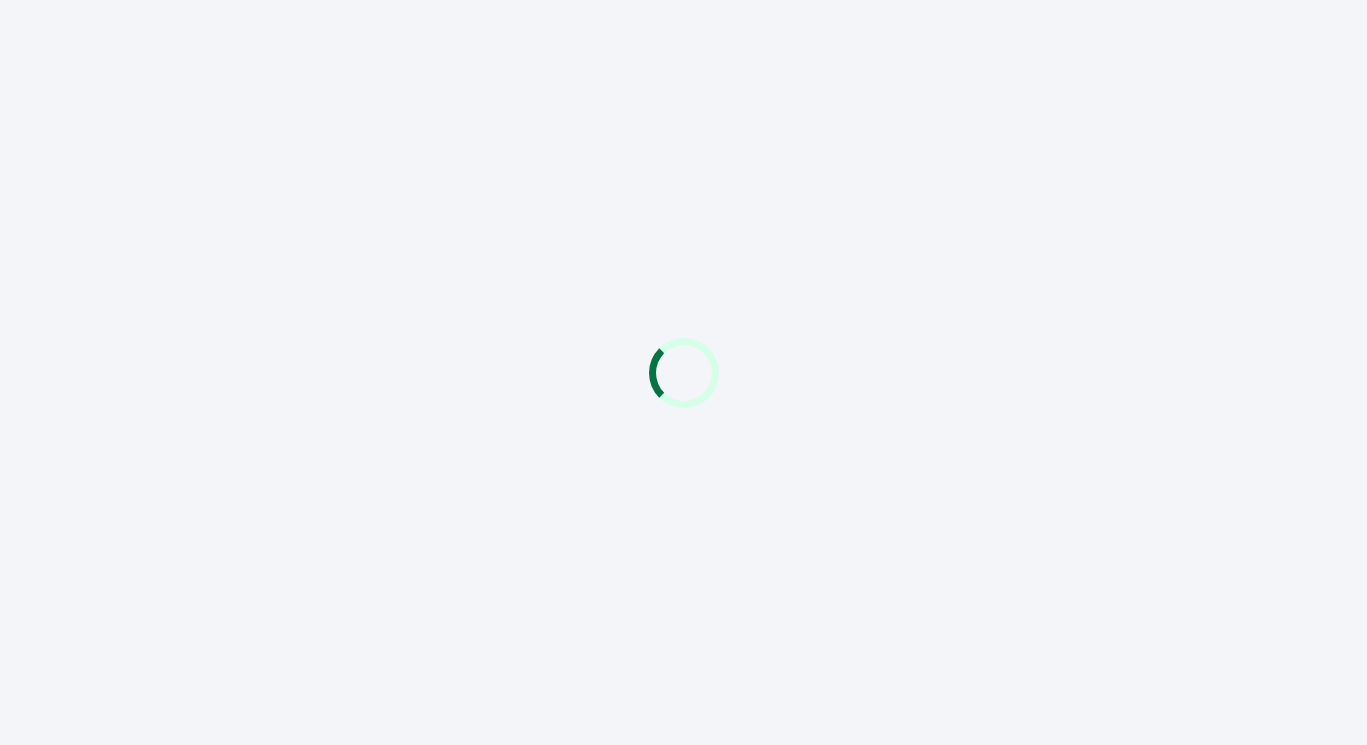 scroll, scrollTop: 0, scrollLeft: 0, axis: both 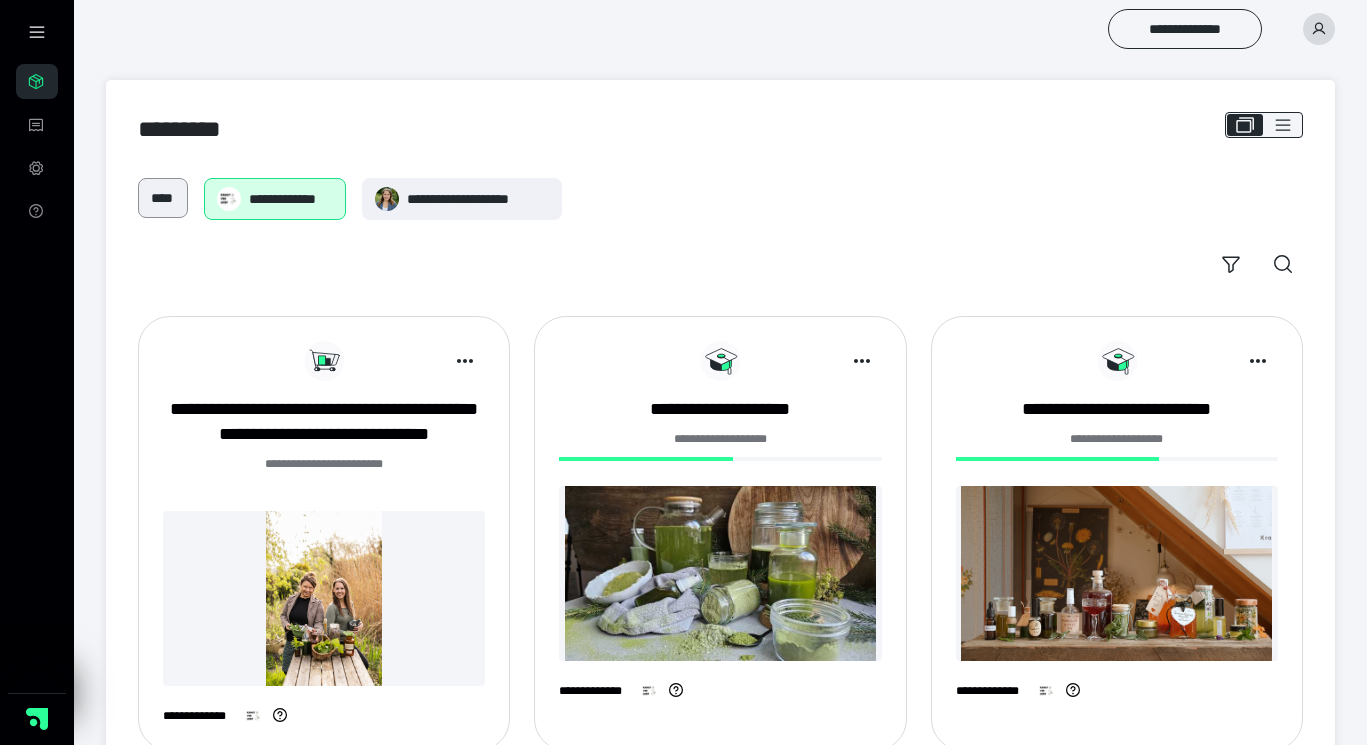 click on "****" at bounding box center (163, 198) 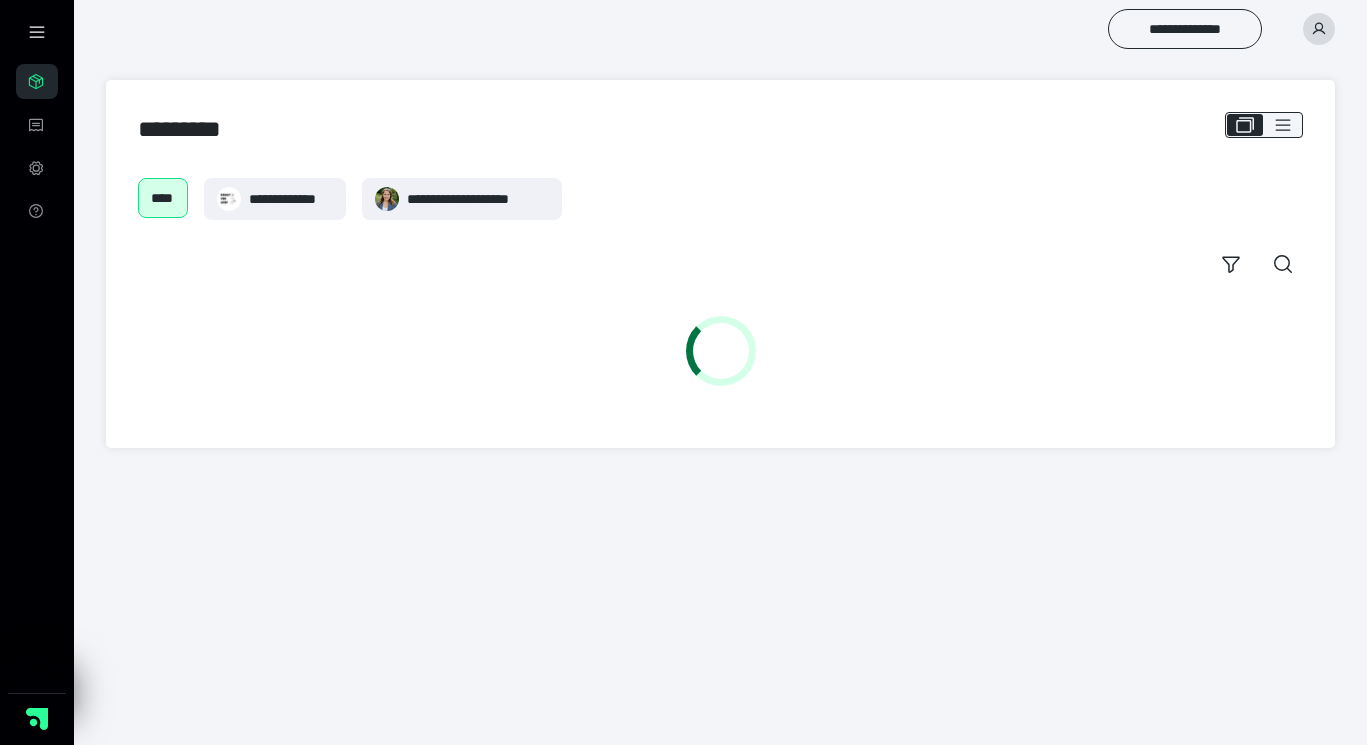 scroll, scrollTop: 0, scrollLeft: 0, axis: both 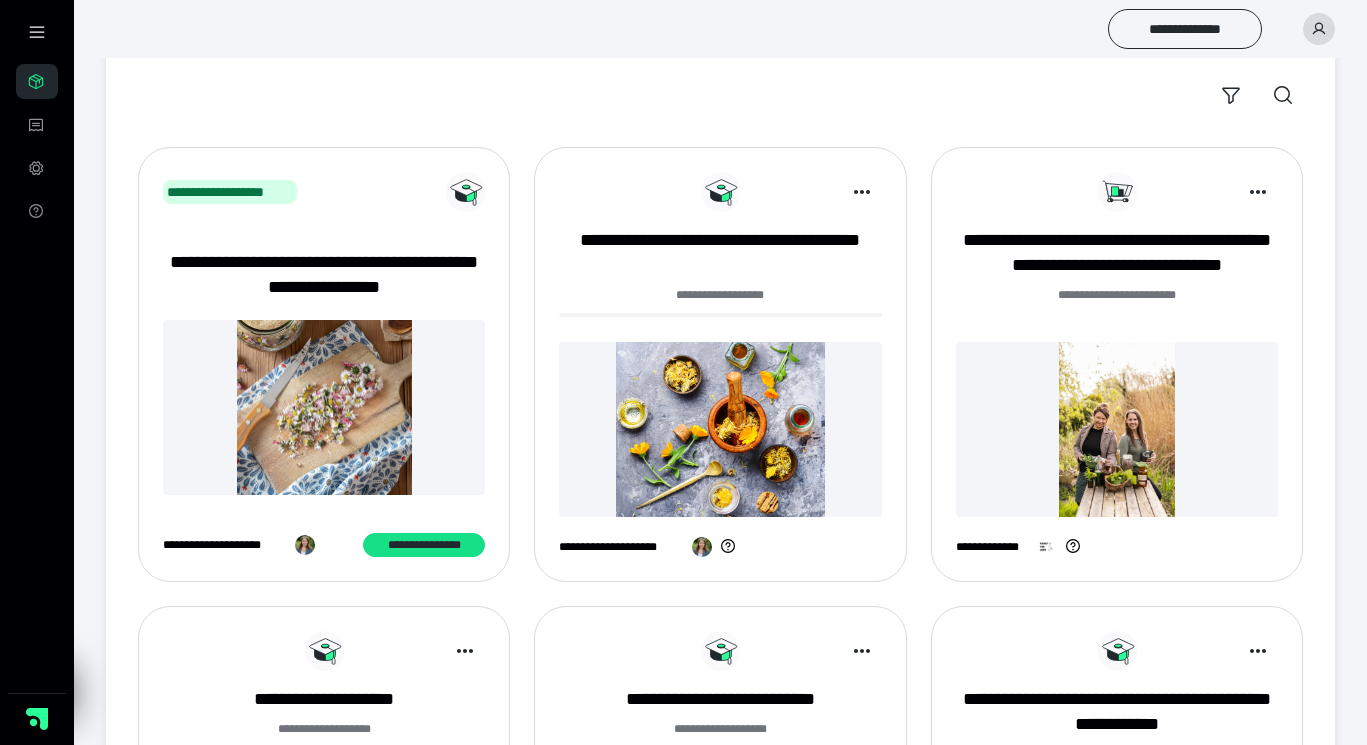 click at bounding box center (720, 429) 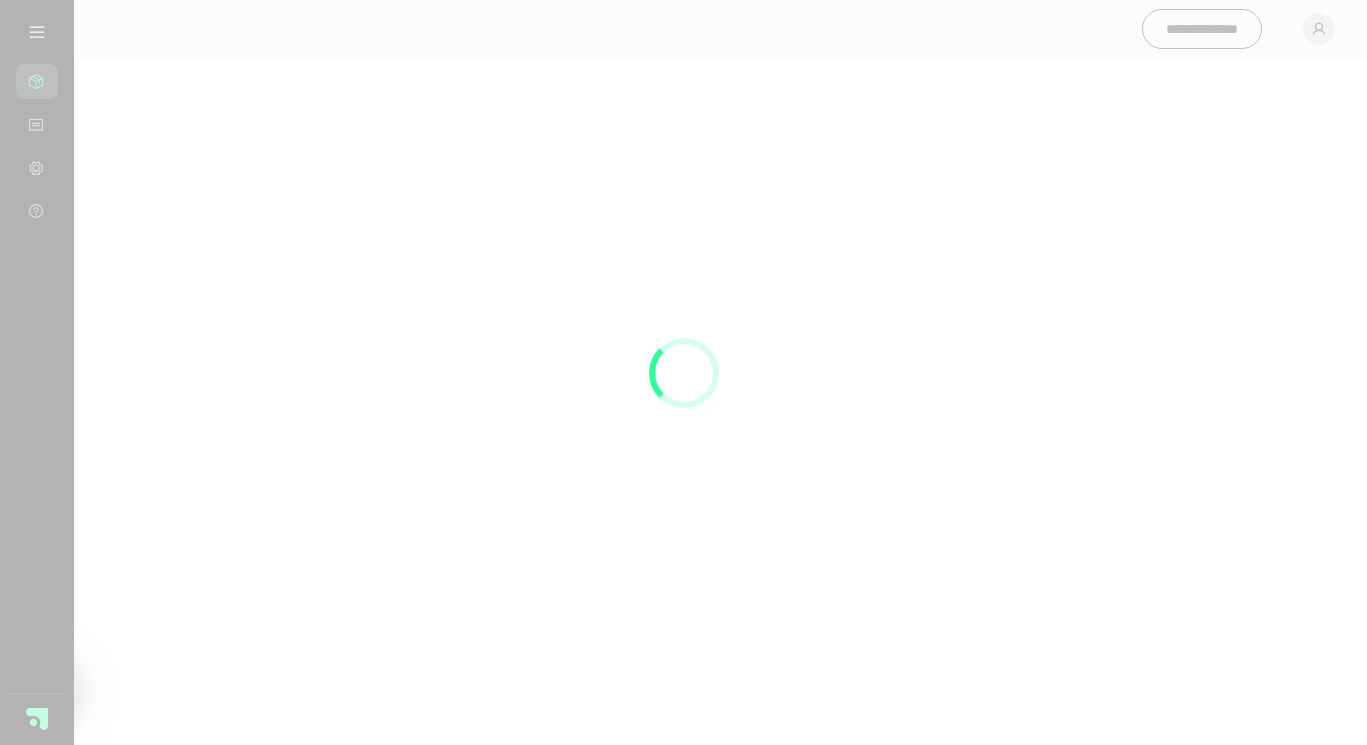 scroll, scrollTop: 0, scrollLeft: 0, axis: both 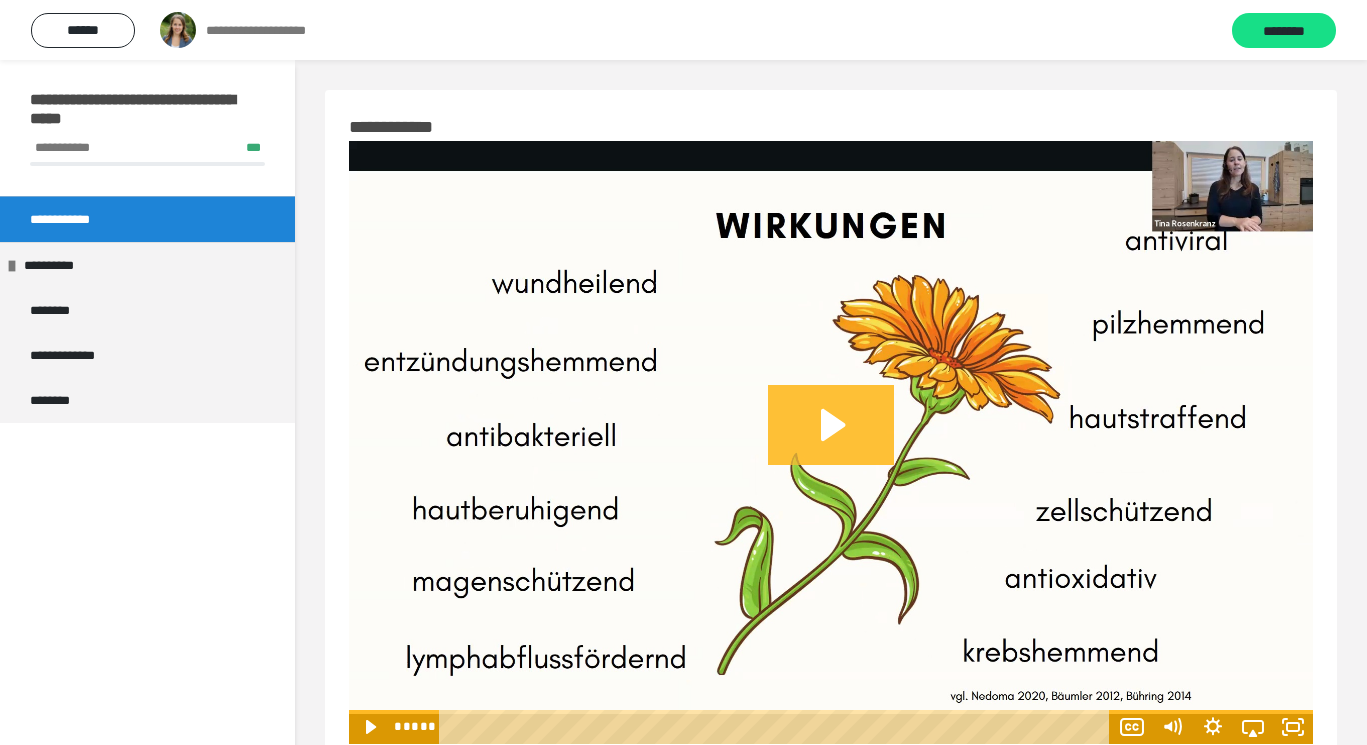 click 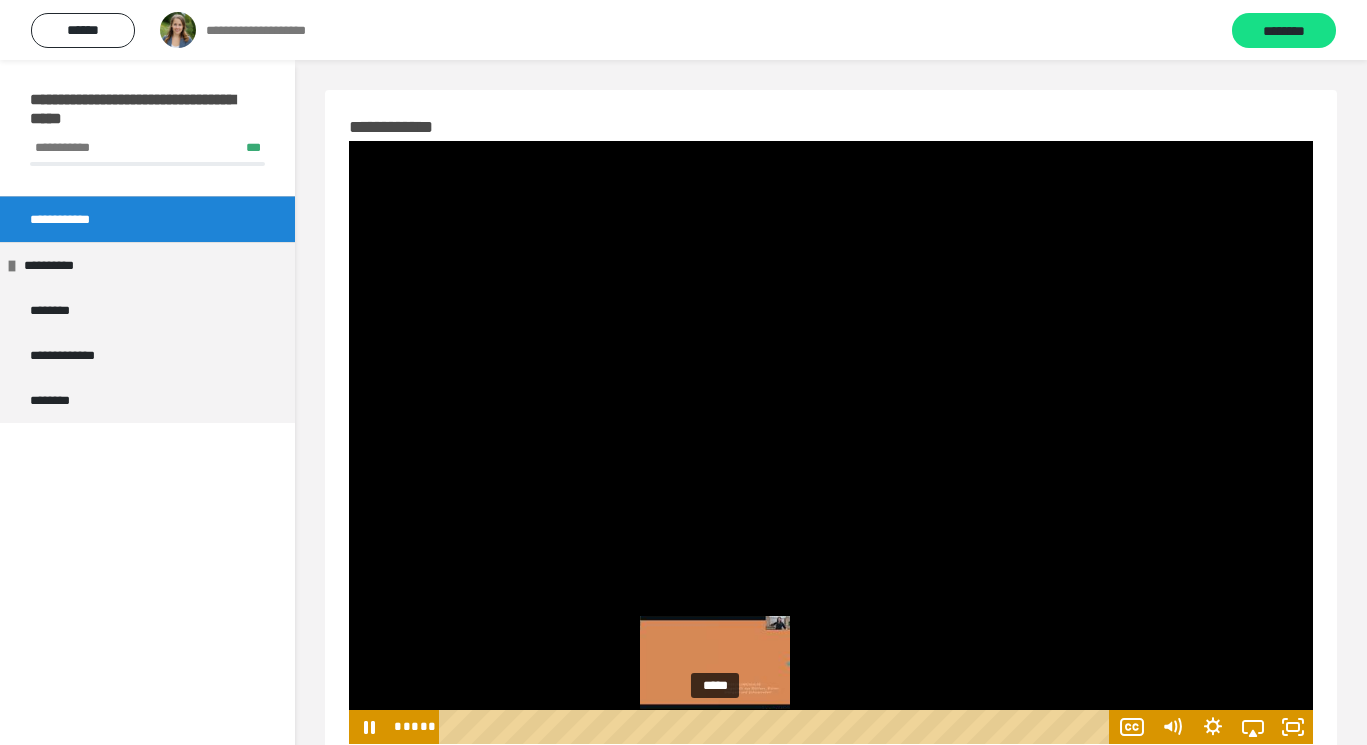 click on "*****" at bounding box center (777, 727) 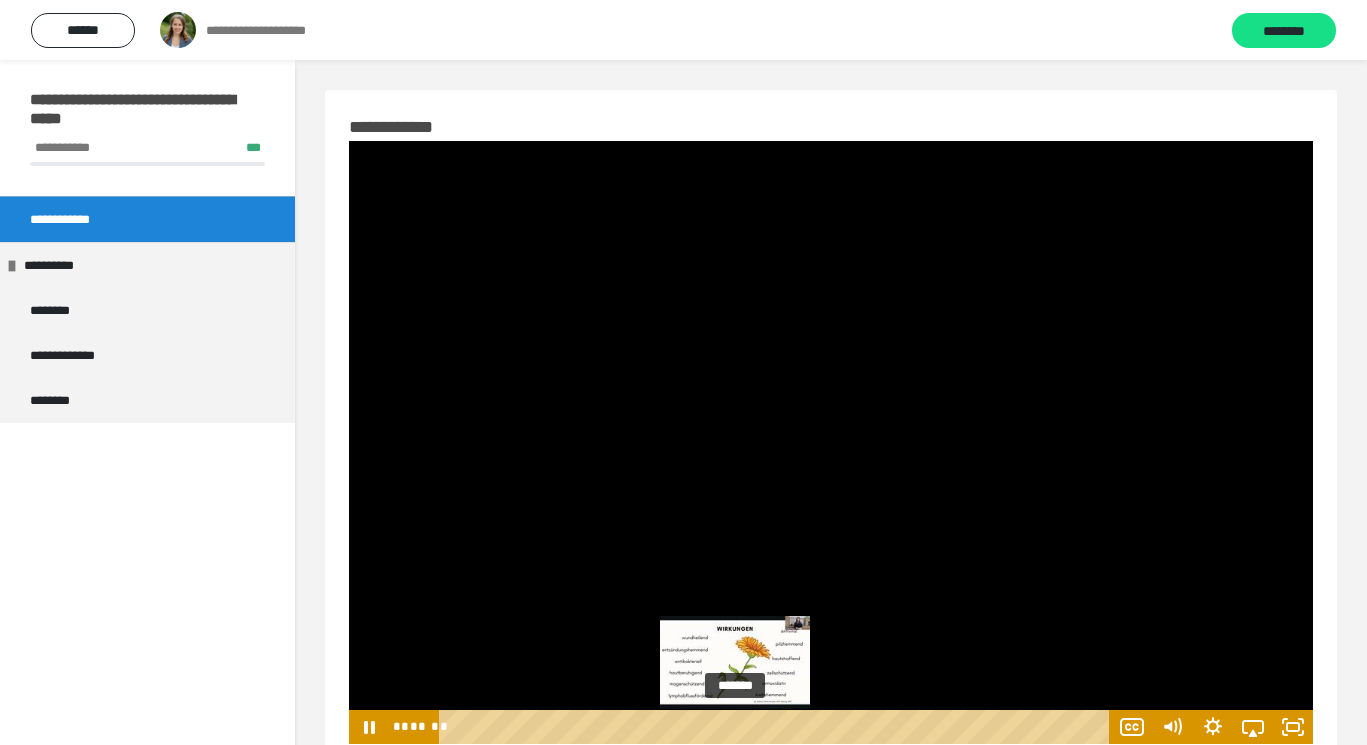 drag, startPoint x: 719, startPoint y: 725, endPoint x: 737, endPoint y: 725, distance: 18 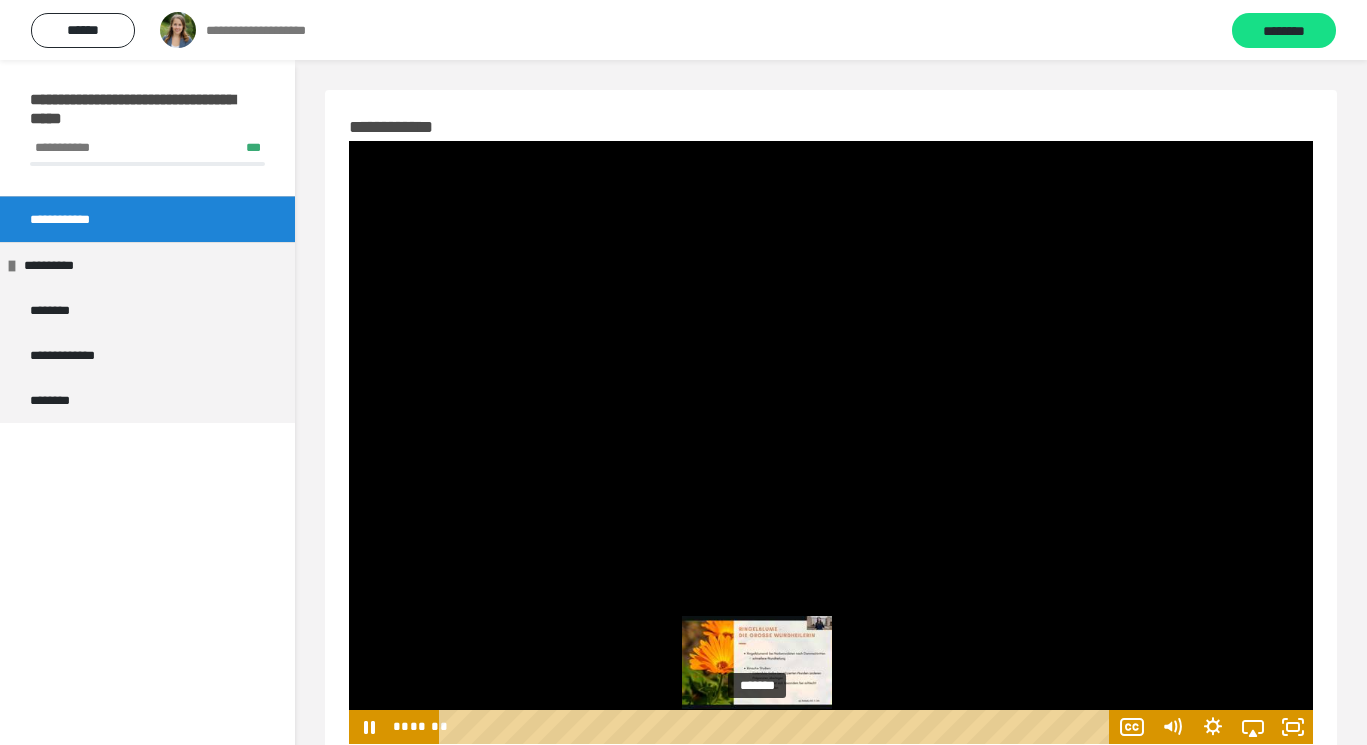 click at bounding box center (757, 726) 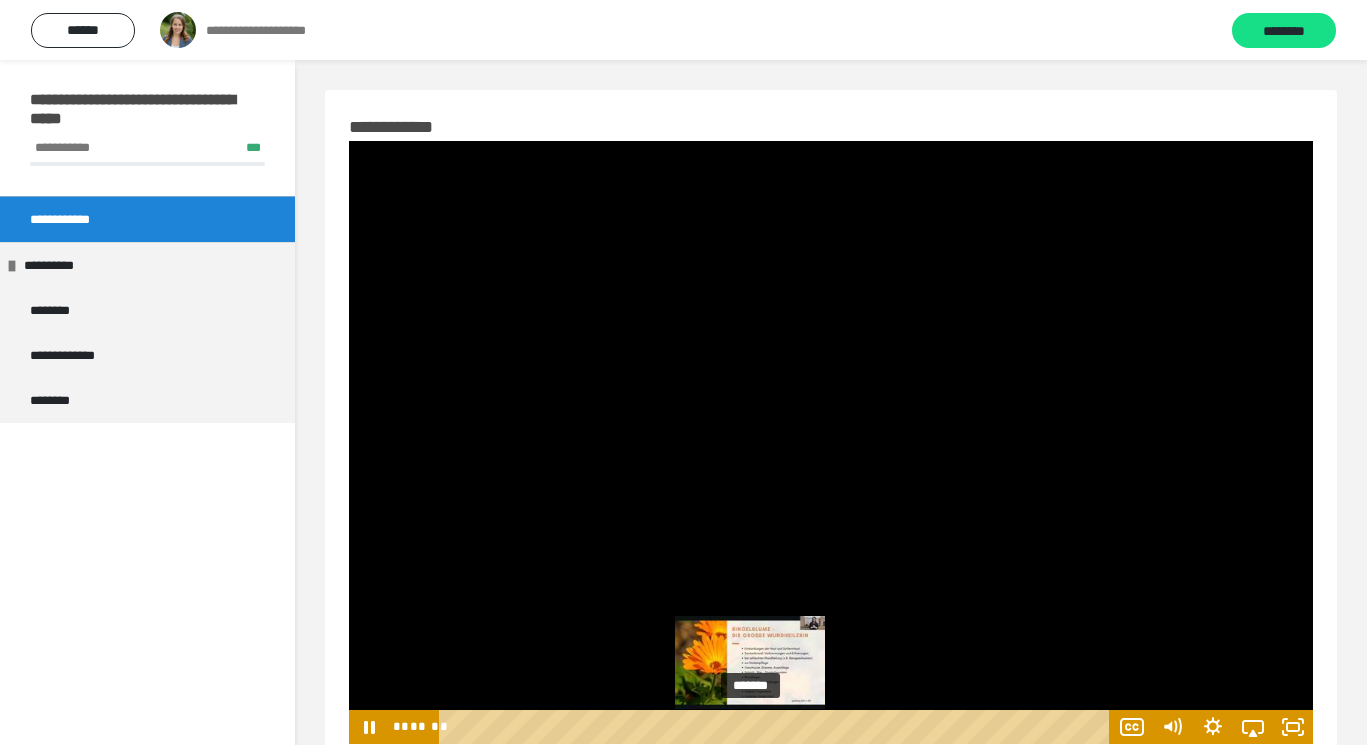 click at bounding box center (750, 726) 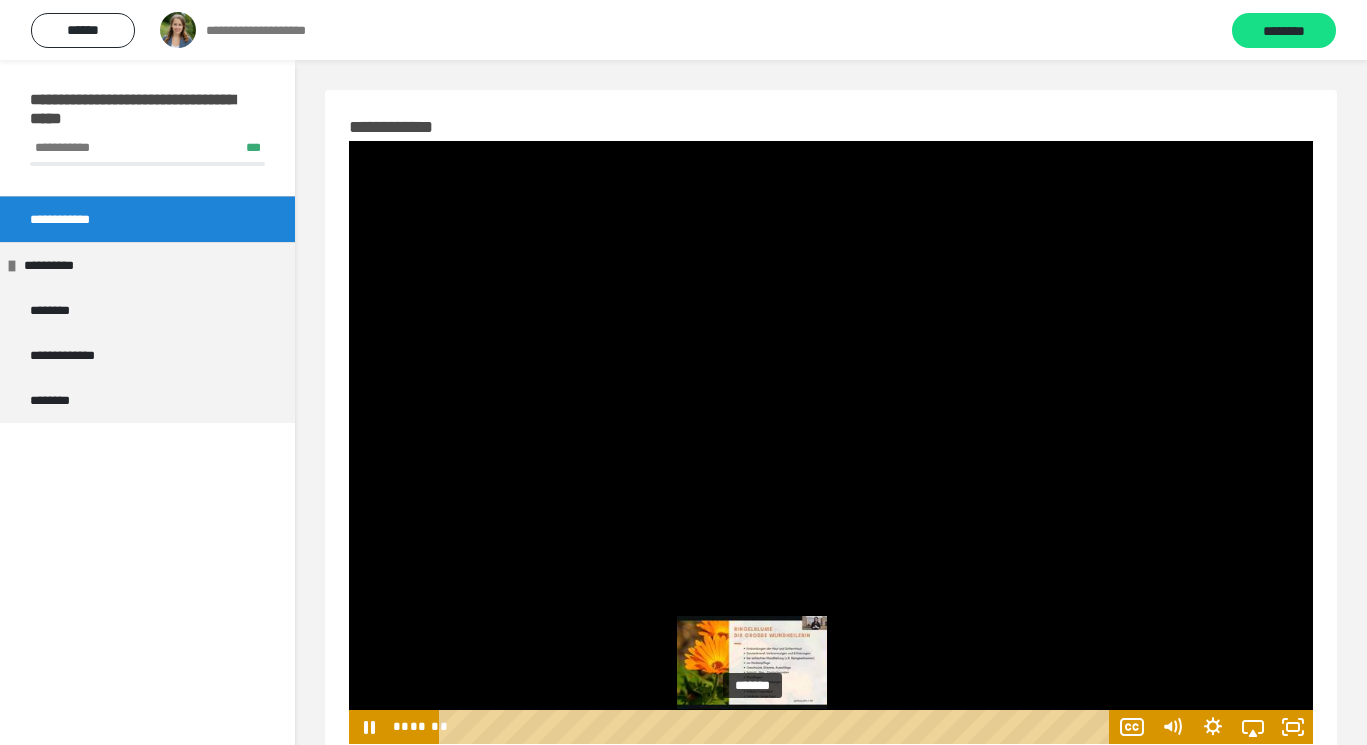 click at bounding box center (752, 726) 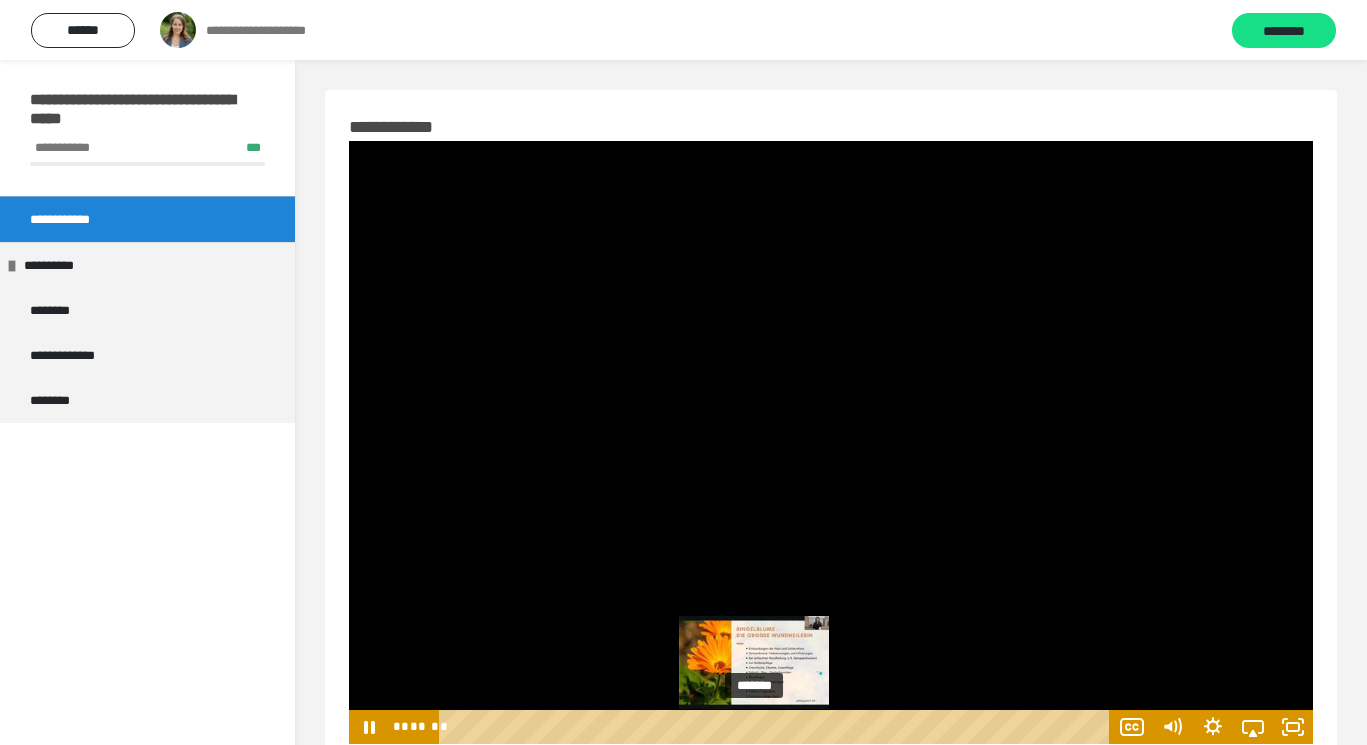 click at bounding box center (754, 726) 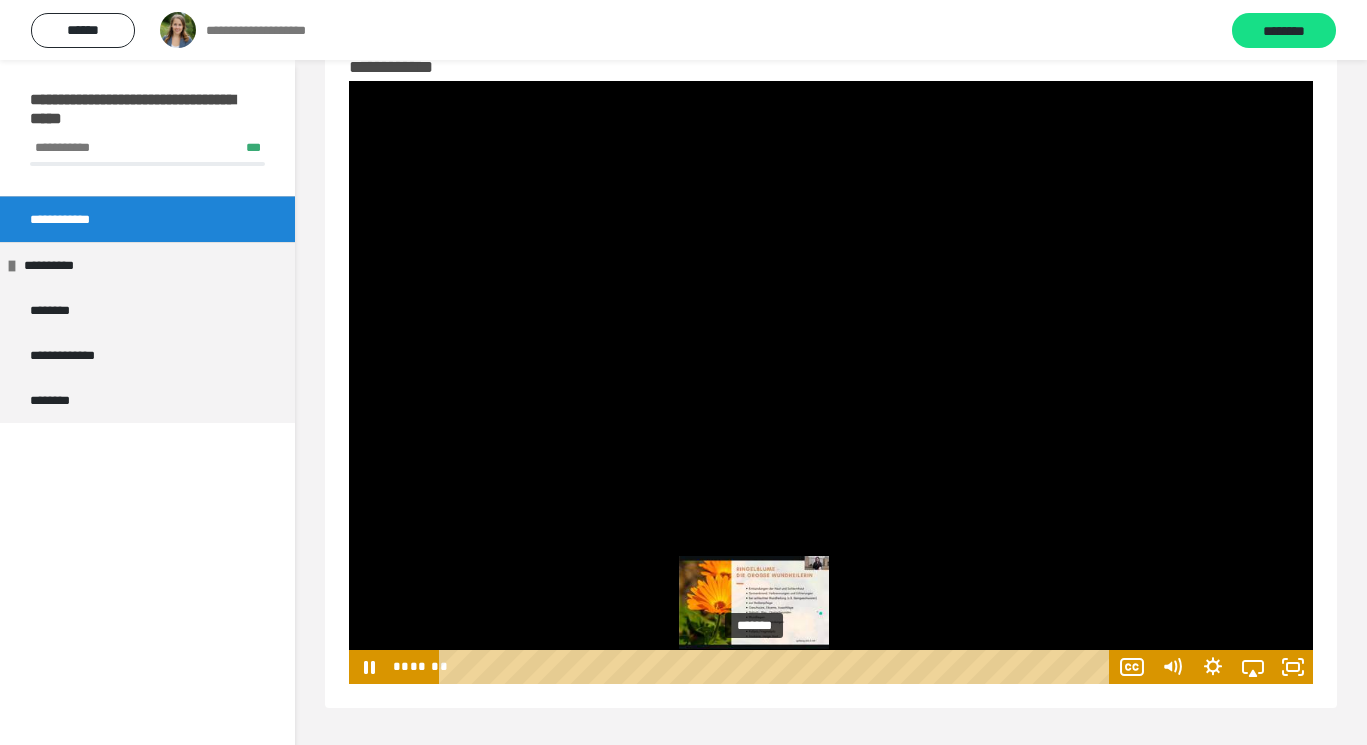 scroll, scrollTop: 60, scrollLeft: 0, axis: vertical 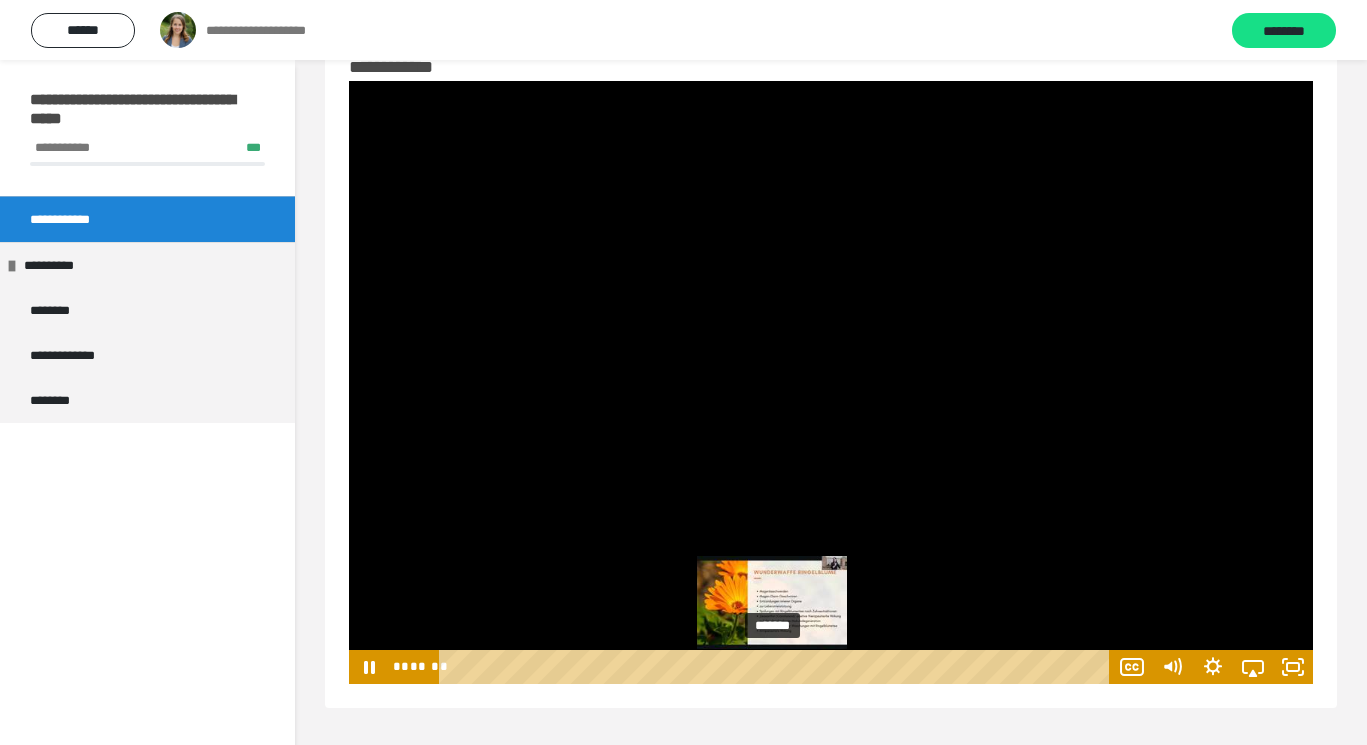 click at bounding box center (772, 666) 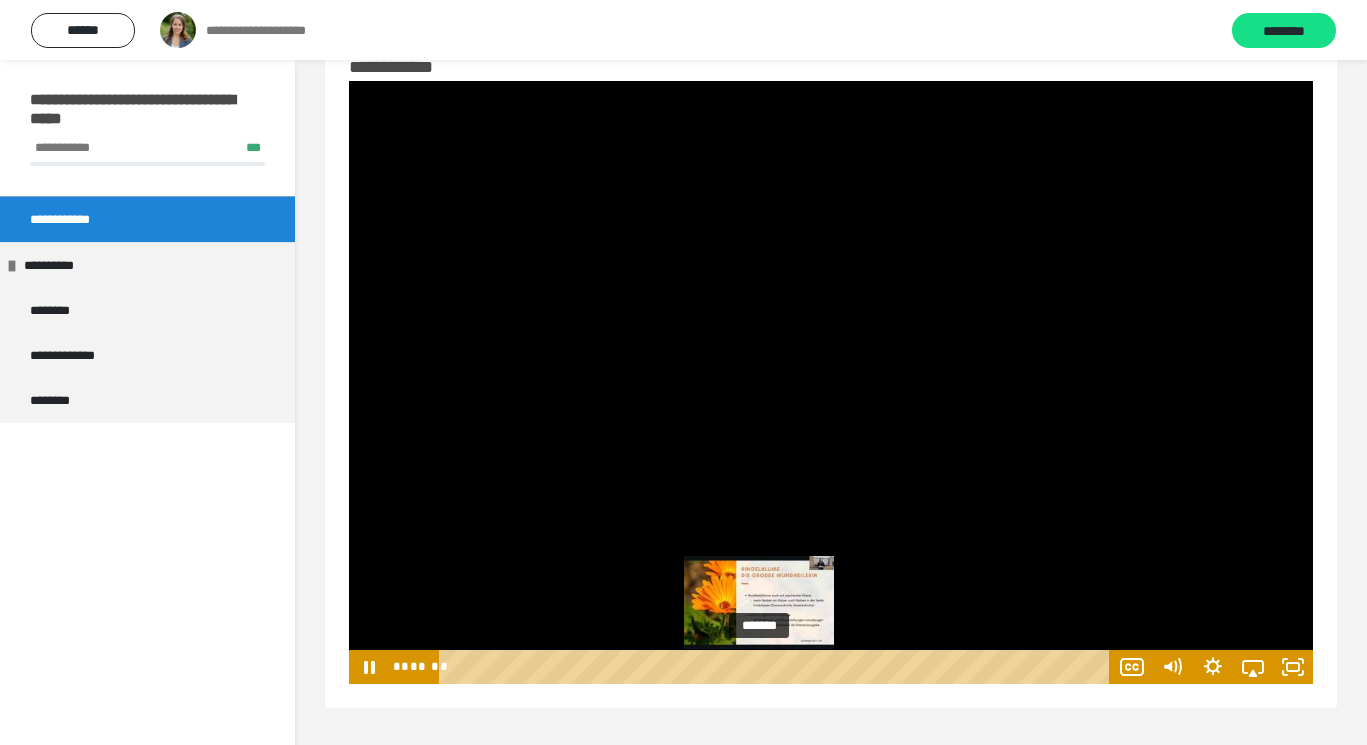 drag, startPoint x: 774, startPoint y: 664, endPoint x: 761, endPoint y: 665, distance: 13.038404 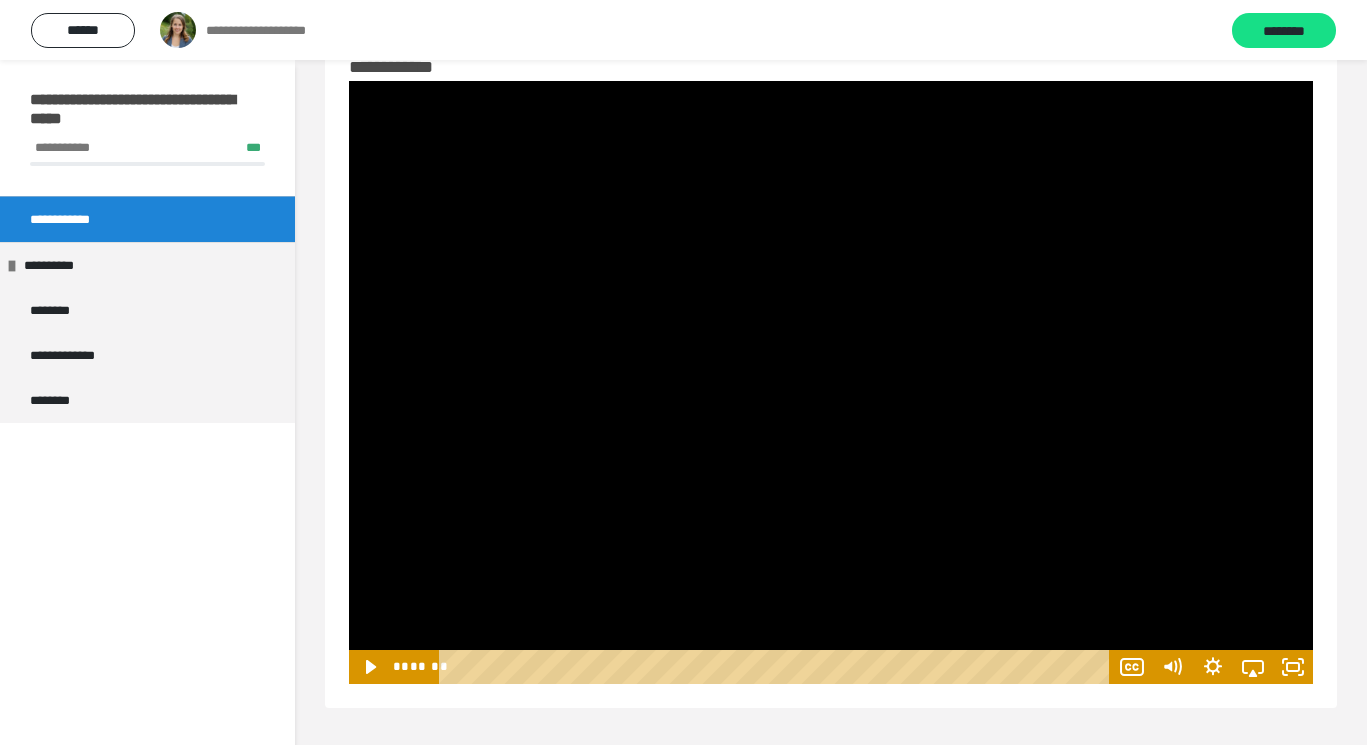 click at bounding box center [831, 382] 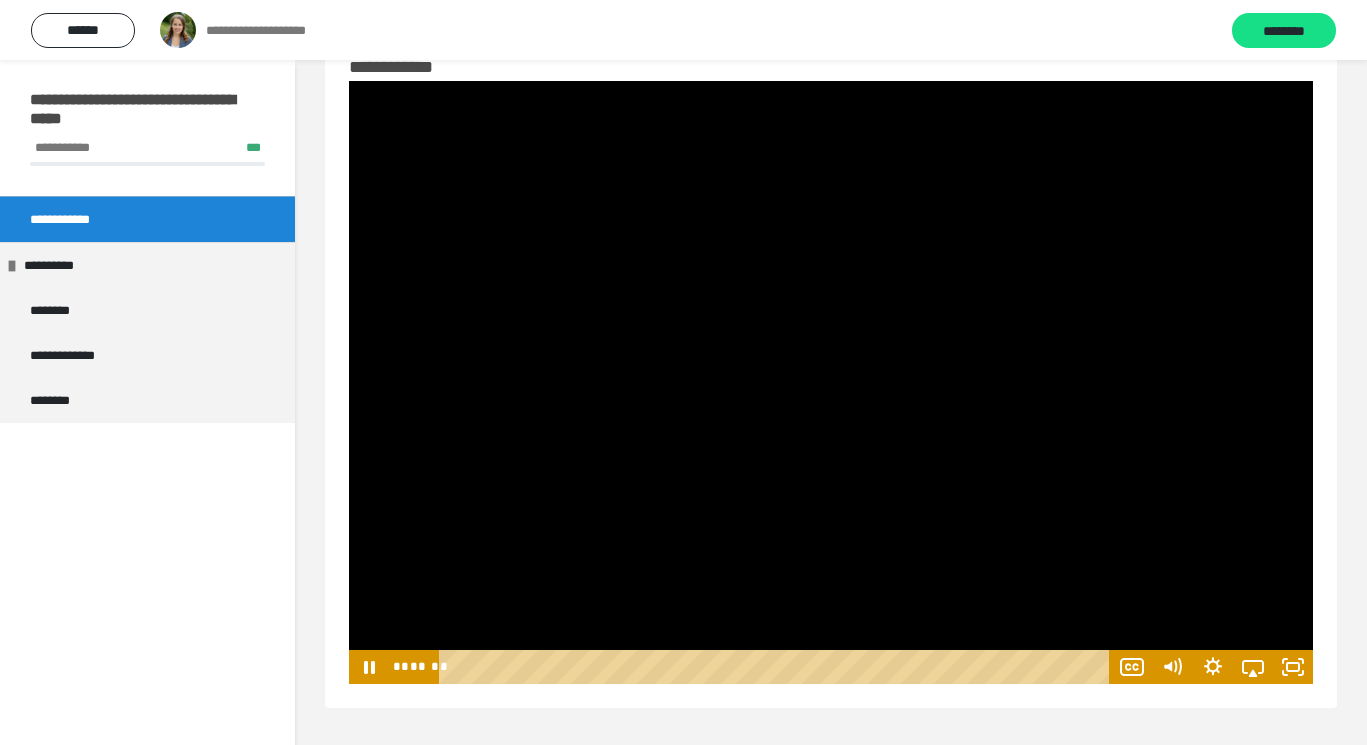 click at bounding box center (831, 382) 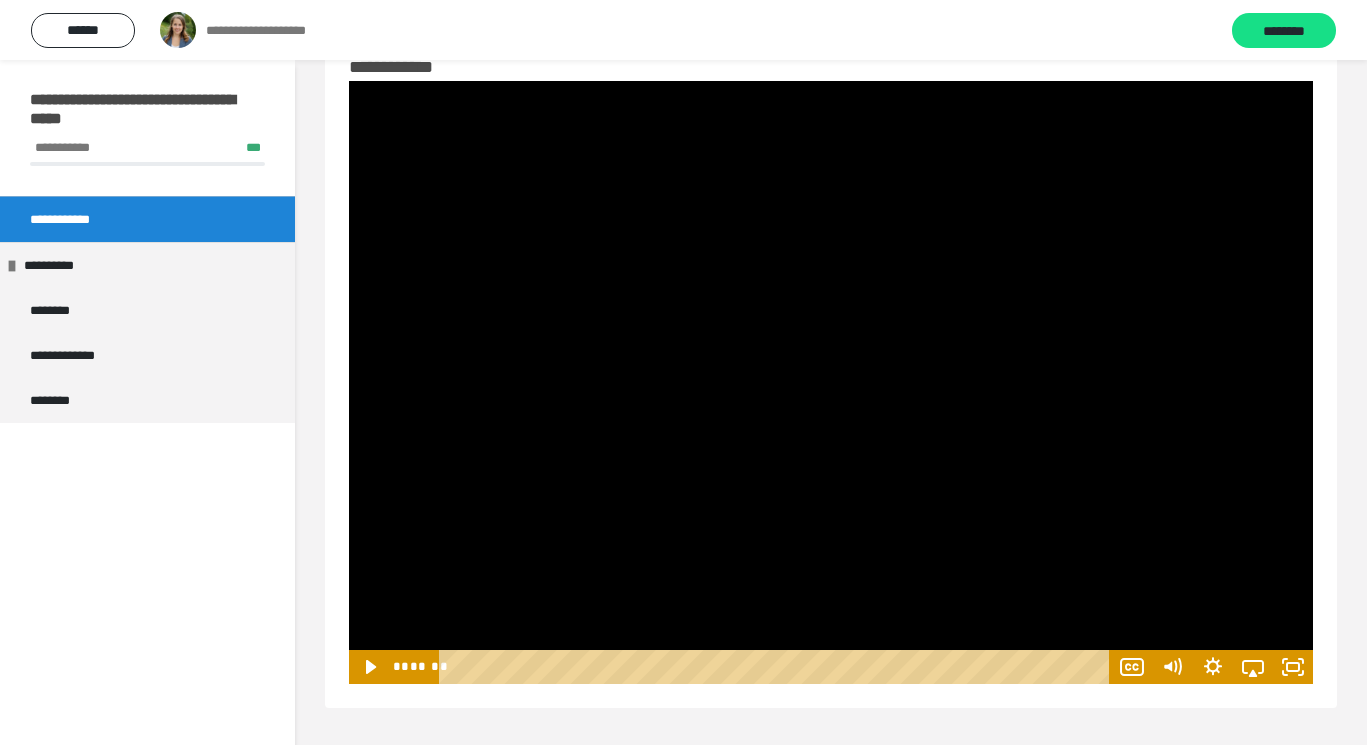 click at bounding box center (831, 382) 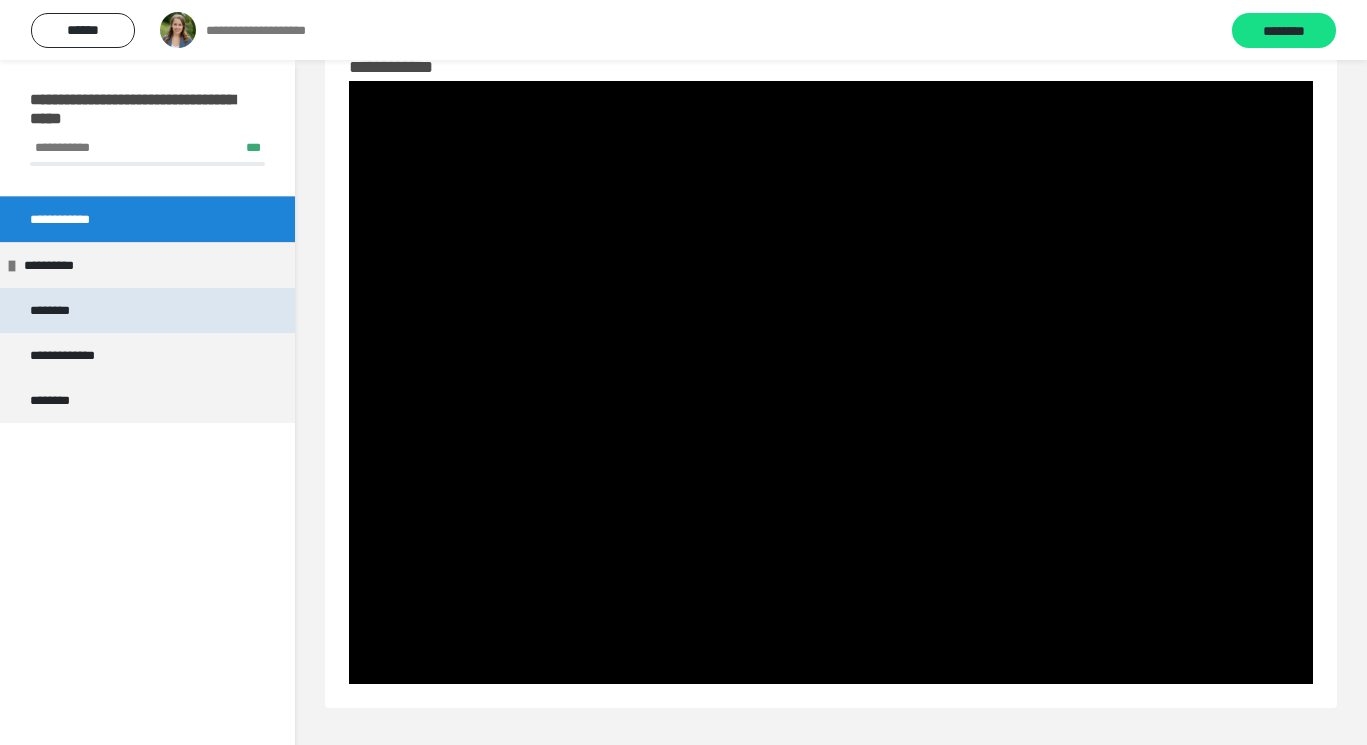 click on "********" at bounding box center (60, 310) 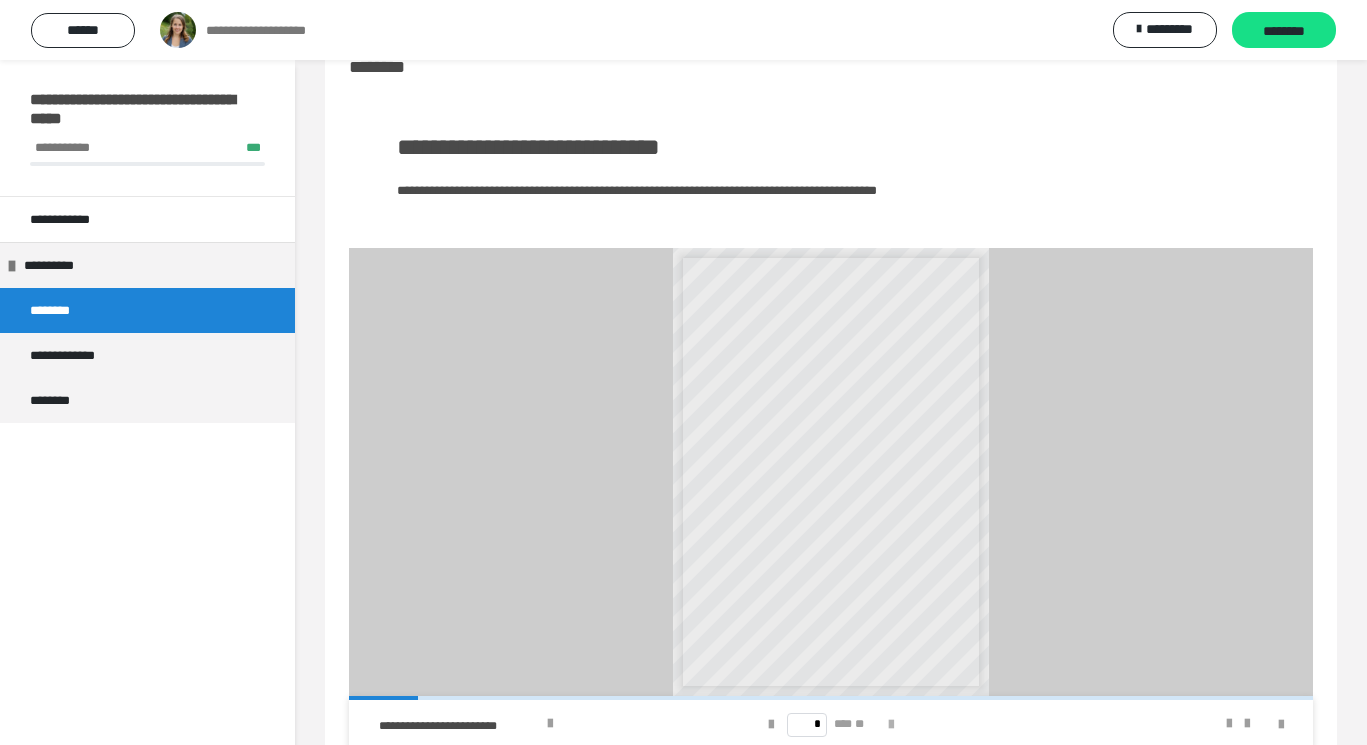click at bounding box center [891, 725] 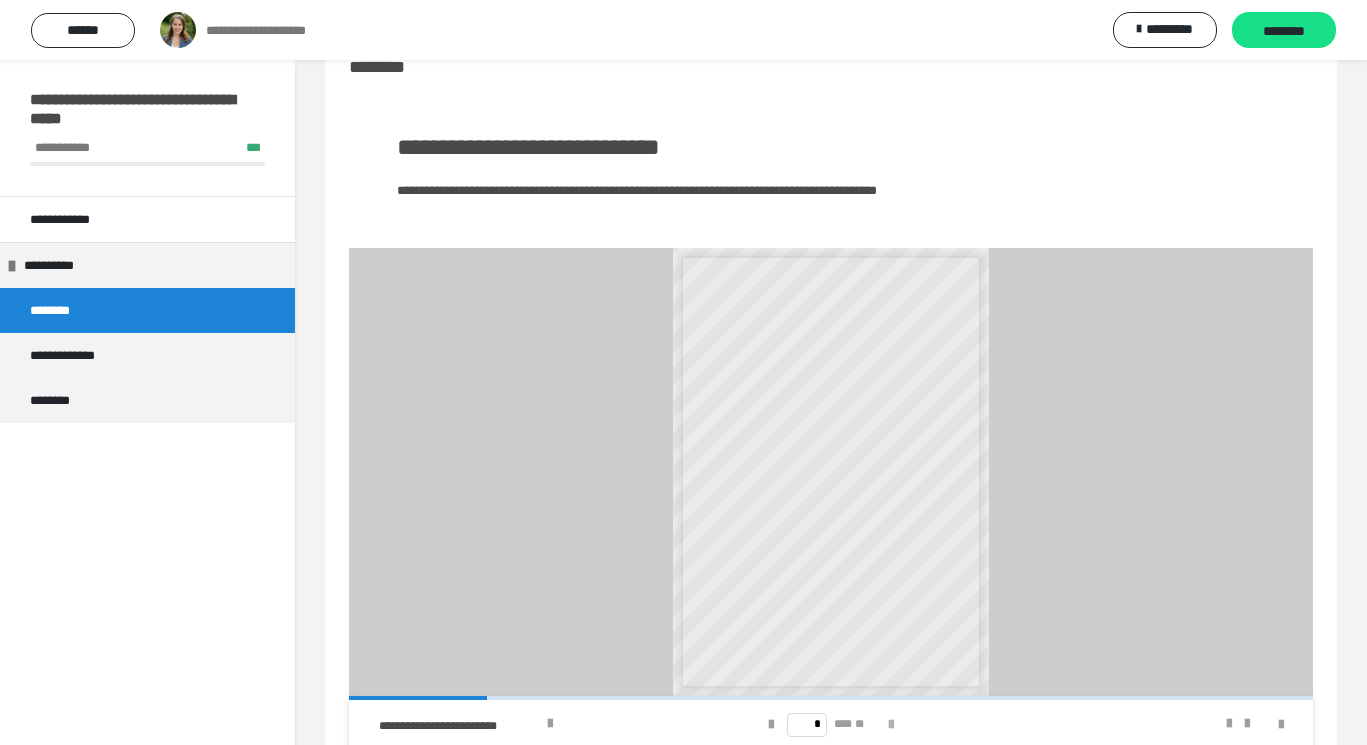 click at bounding box center (891, 725) 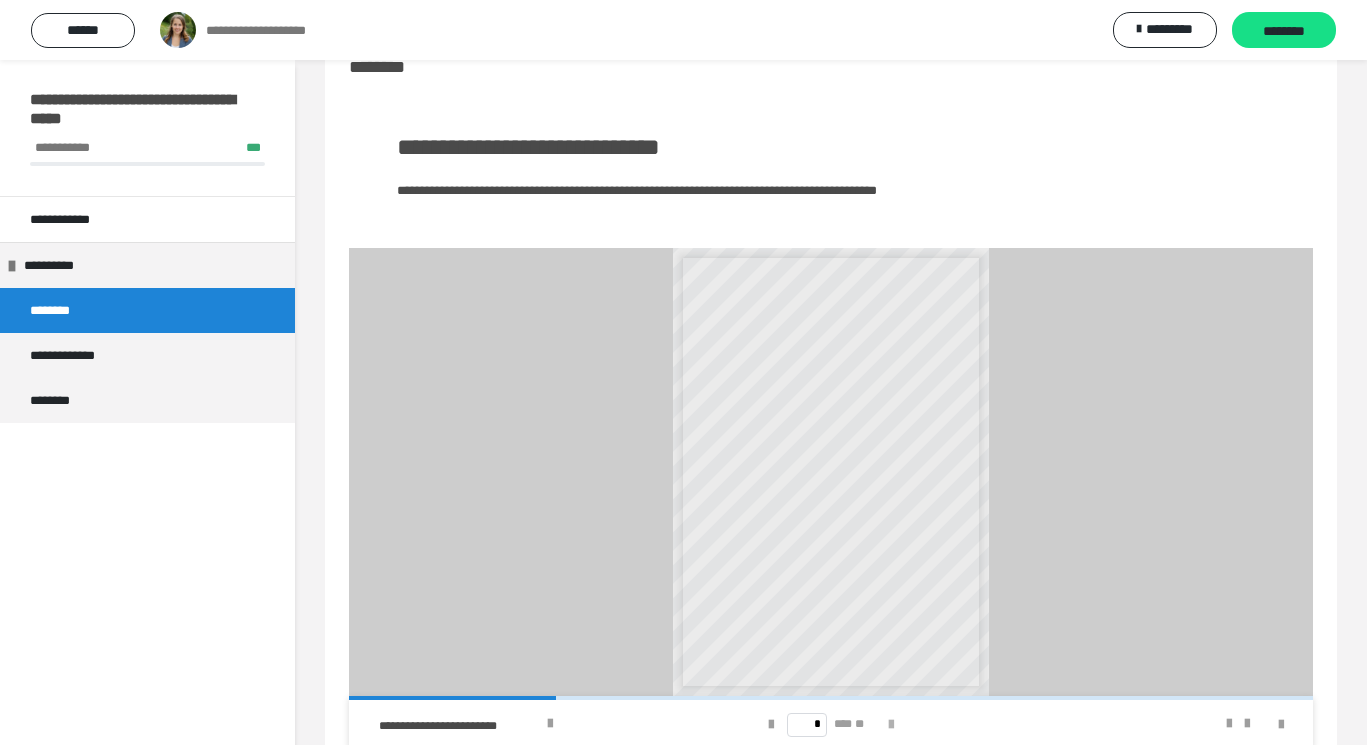 click at bounding box center (891, 725) 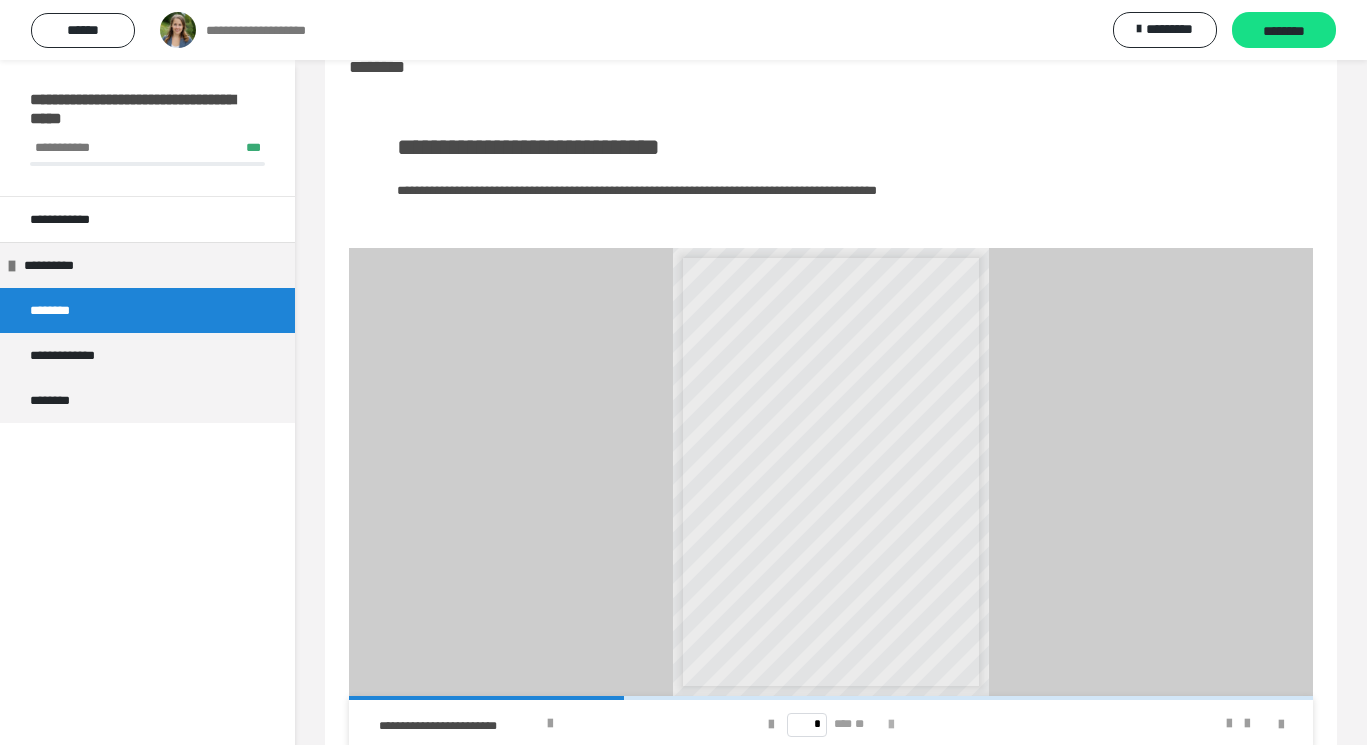 click at bounding box center (891, 725) 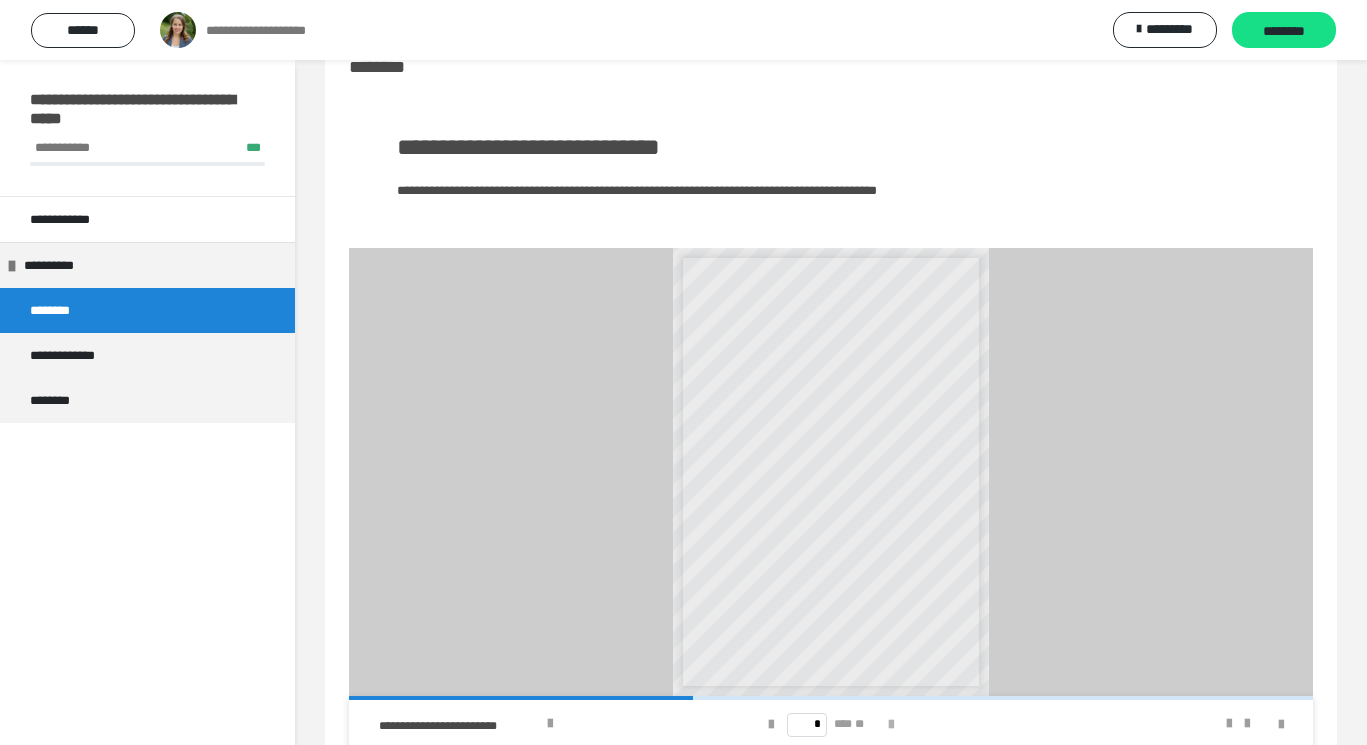 click at bounding box center (891, 725) 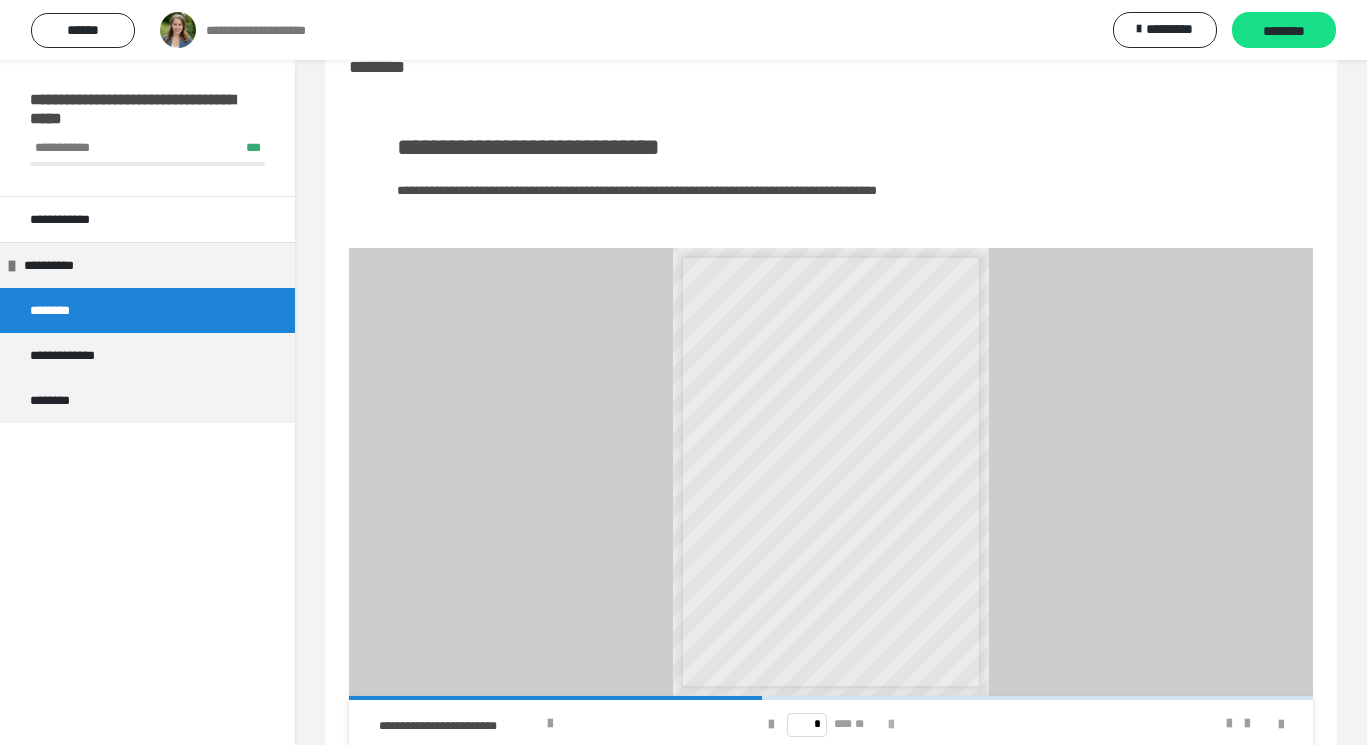 click at bounding box center [891, 725] 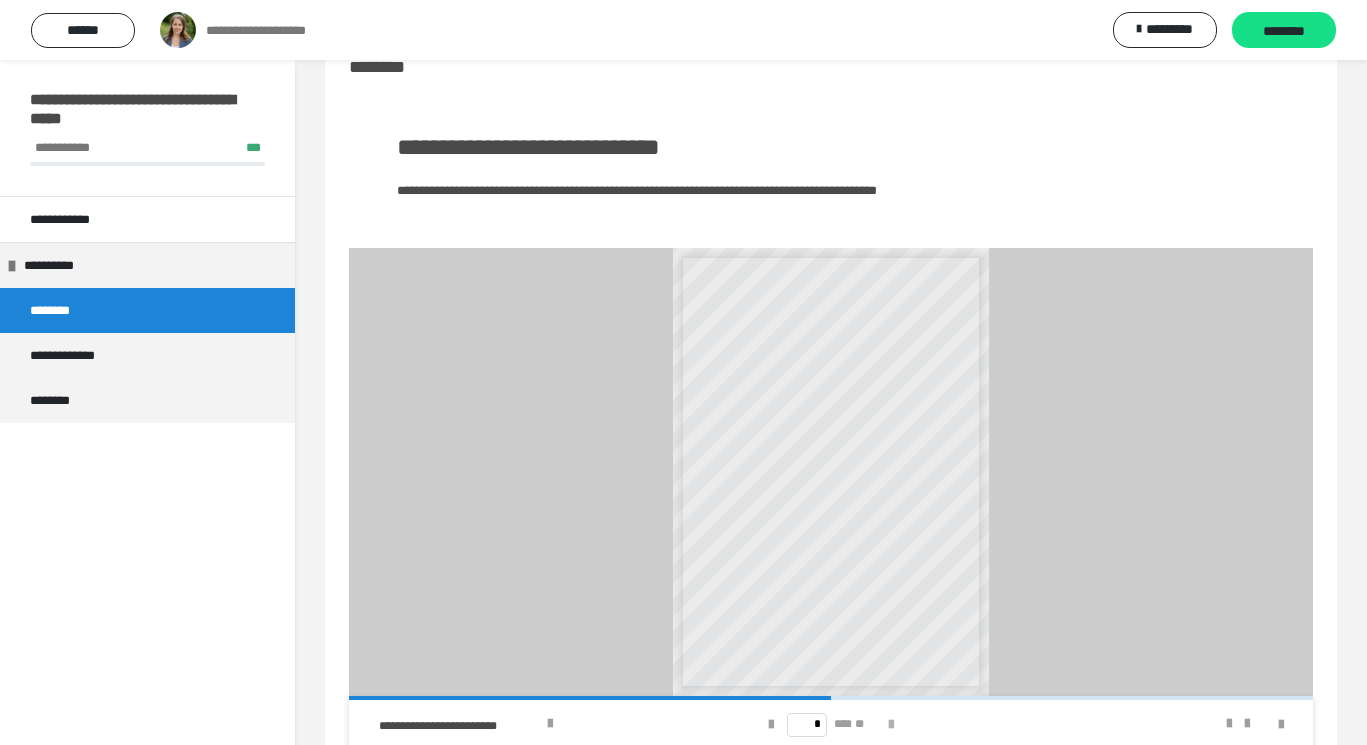 click at bounding box center (891, 725) 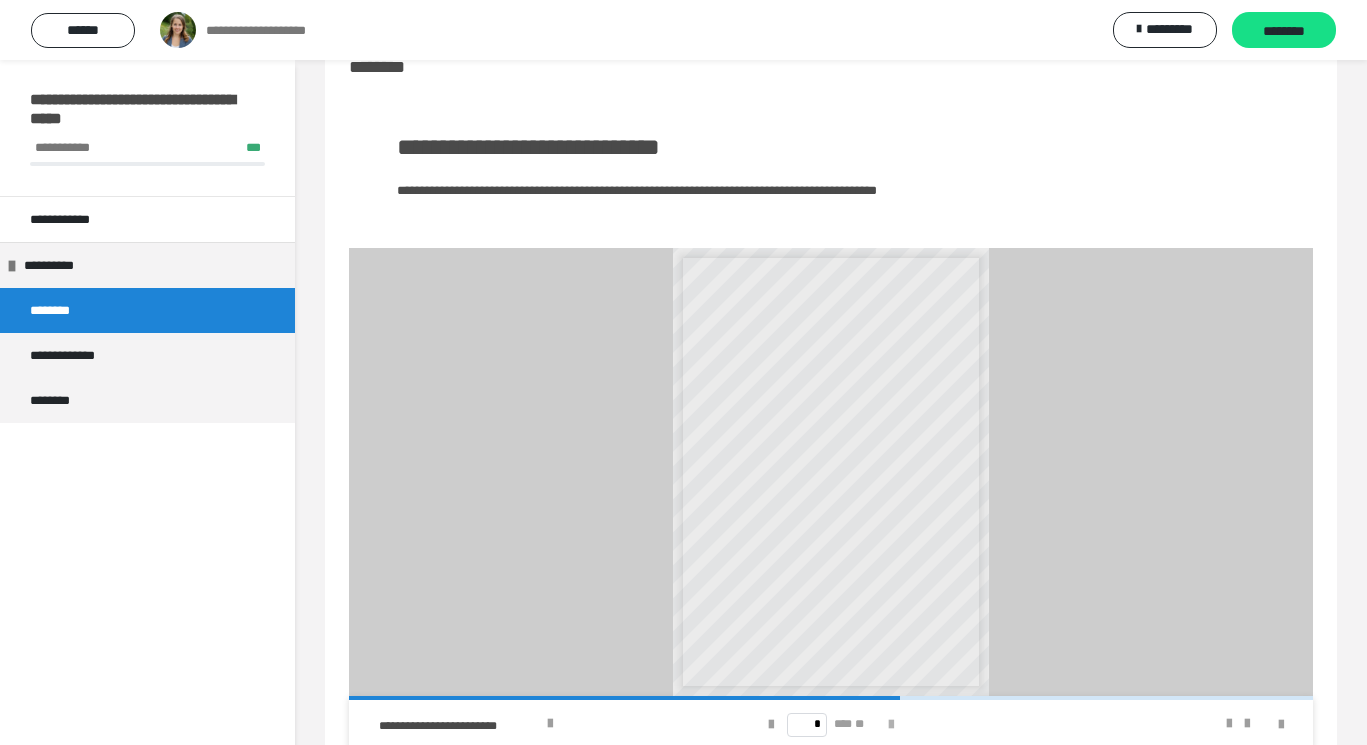 click at bounding box center [891, 725] 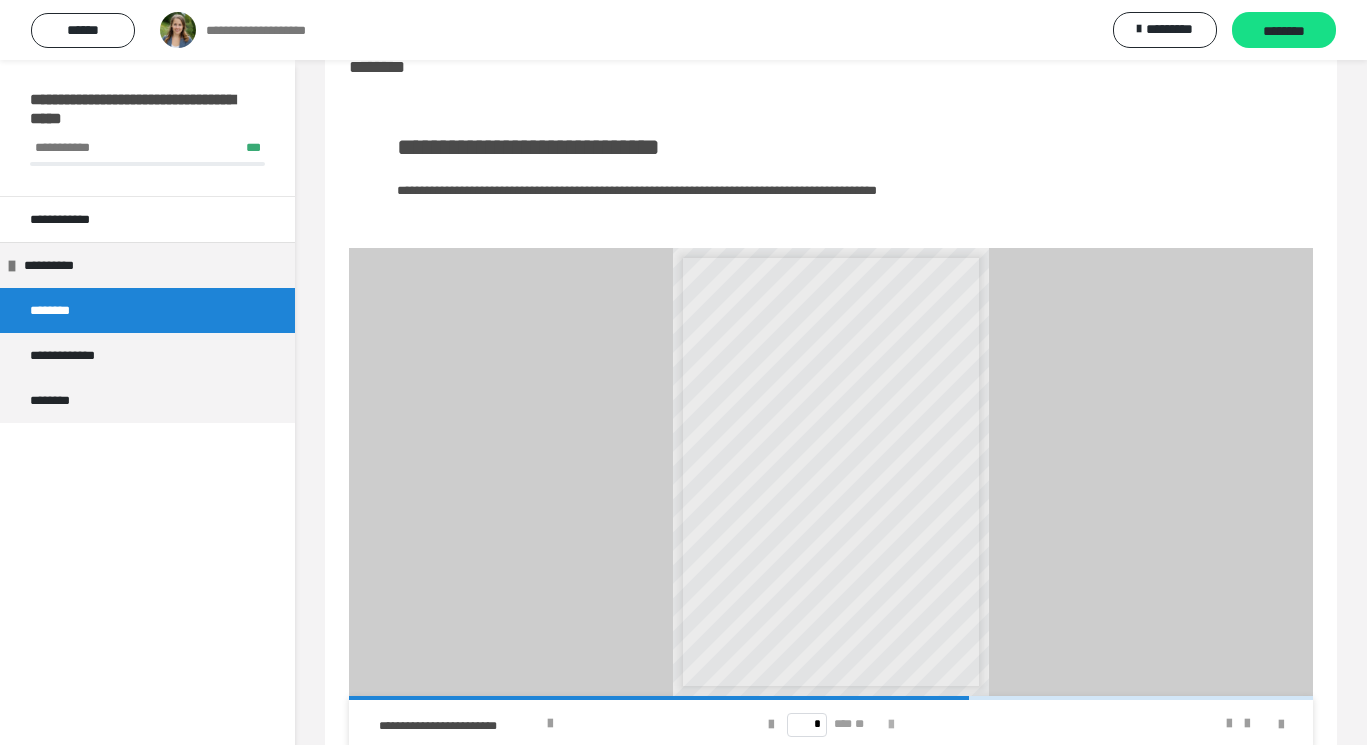 click at bounding box center [891, 725] 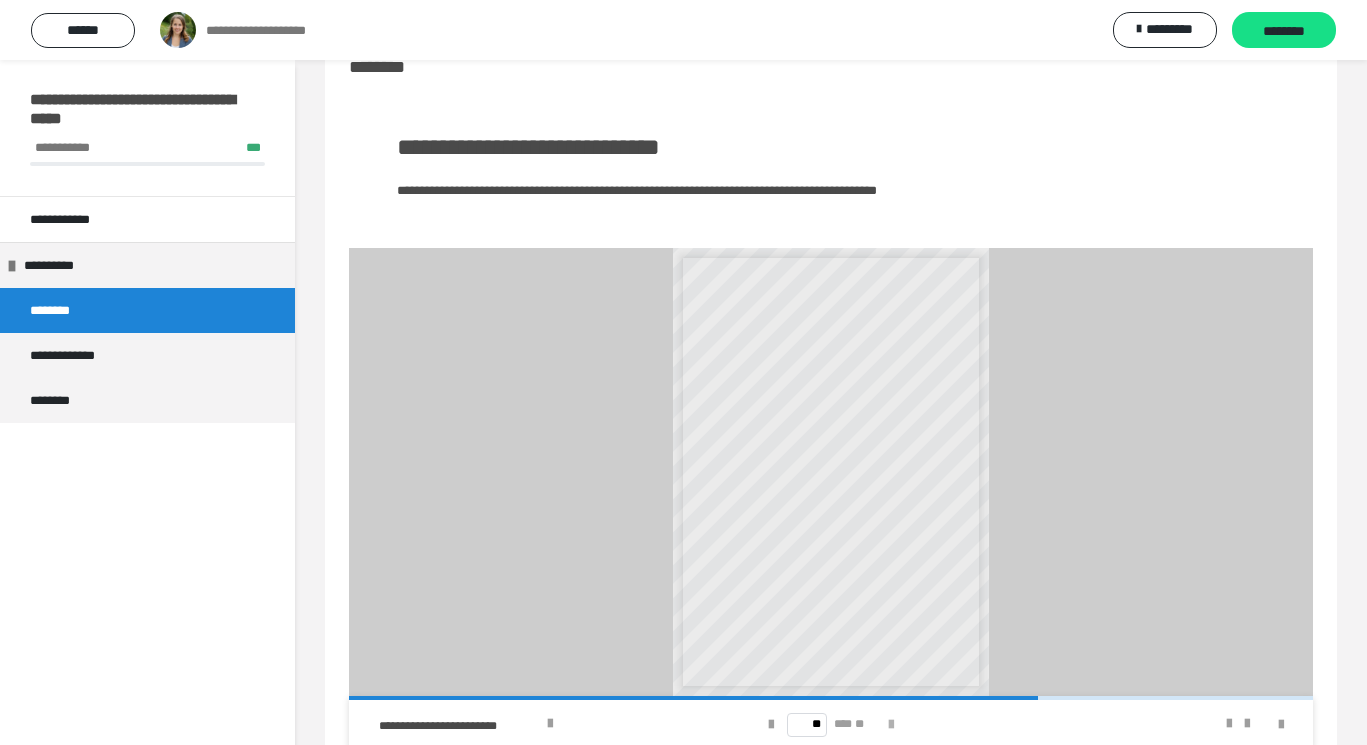 click at bounding box center [891, 725] 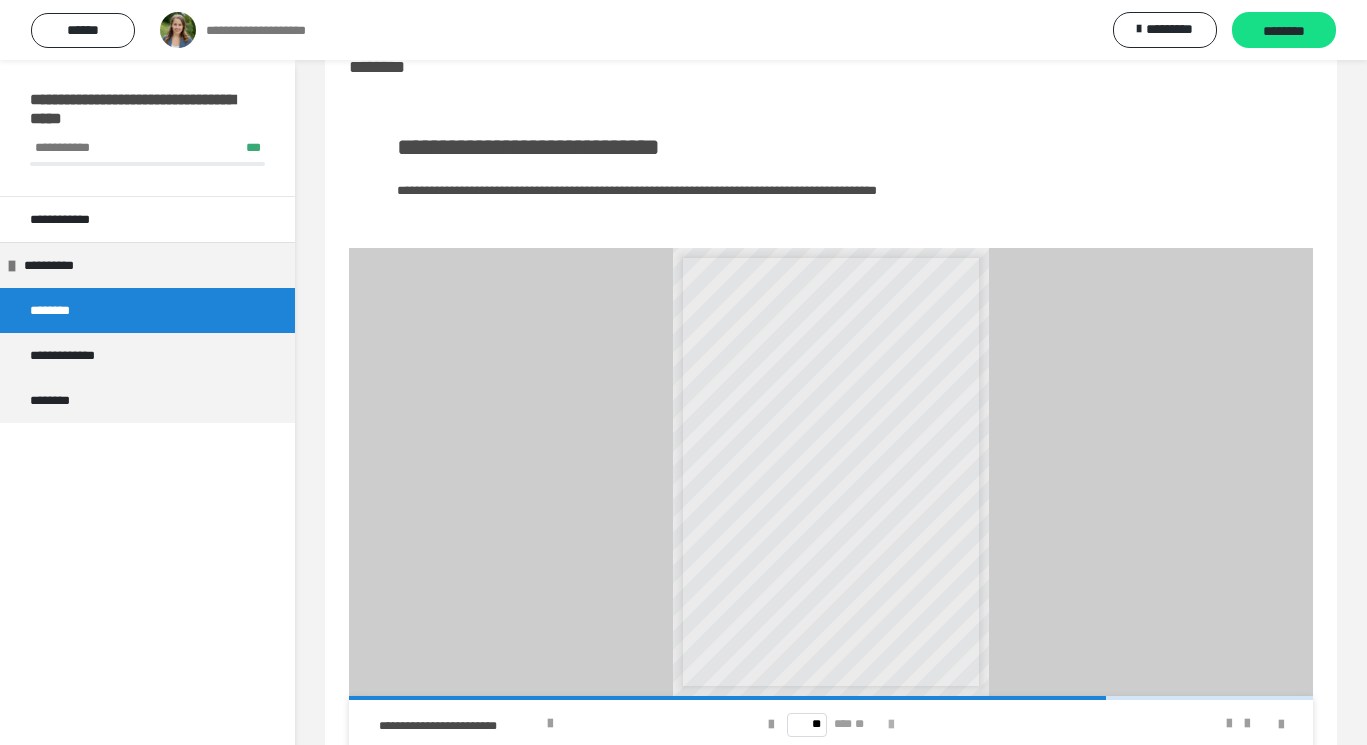 click at bounding box center [891, 725] 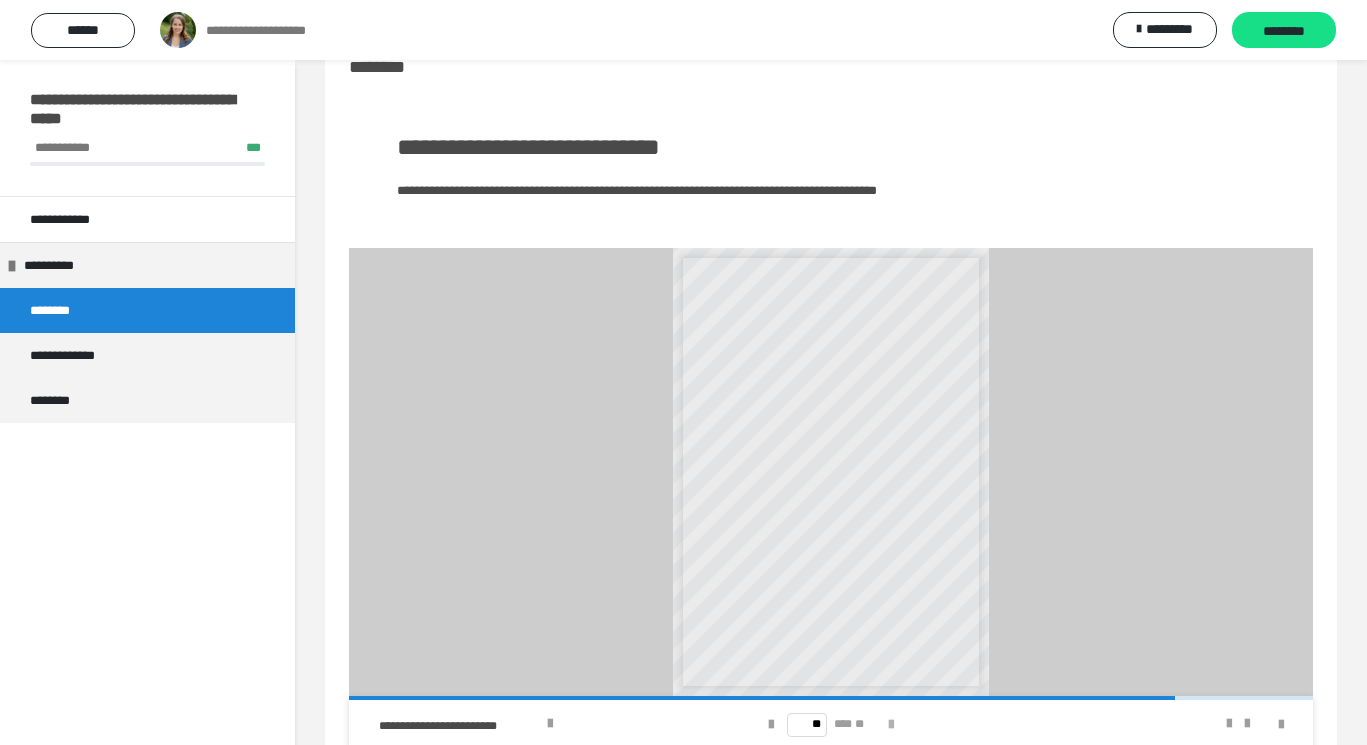 click at bounding box center [891, 725] 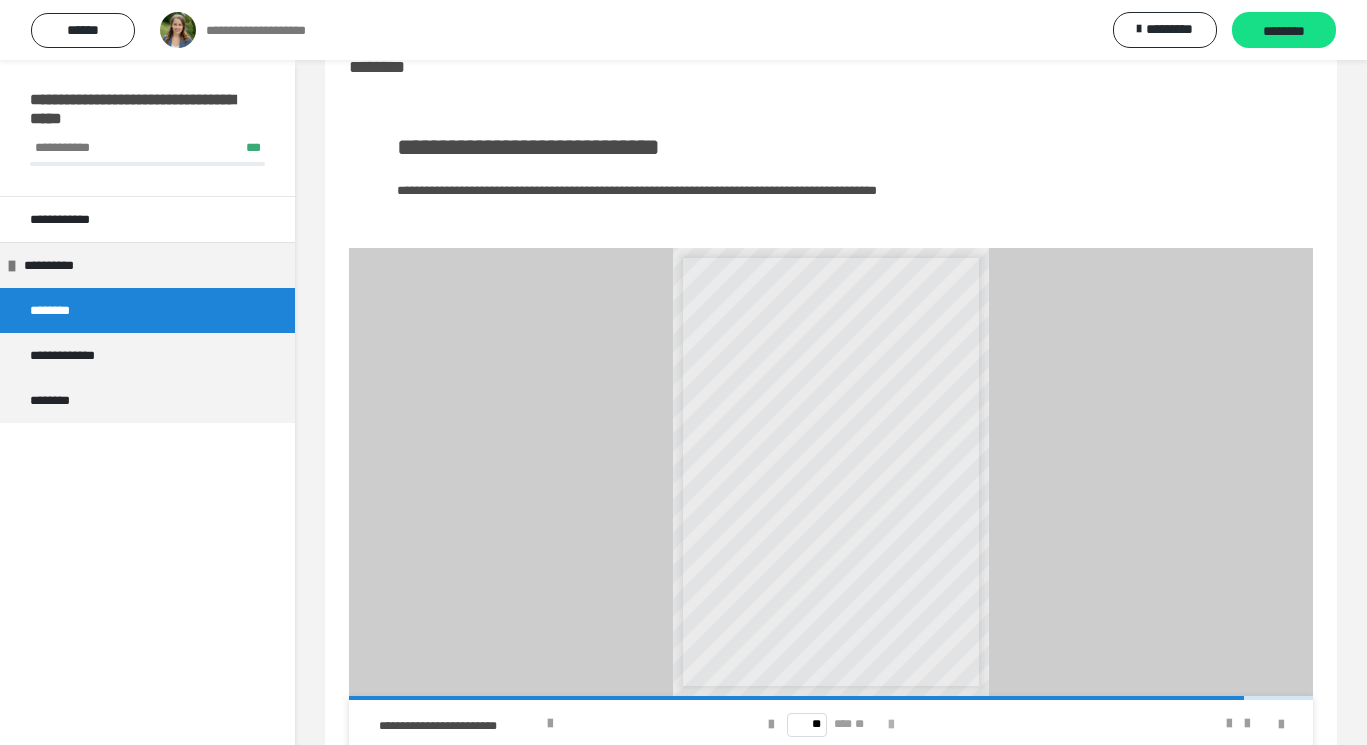 click at bounding box center [891, 725] 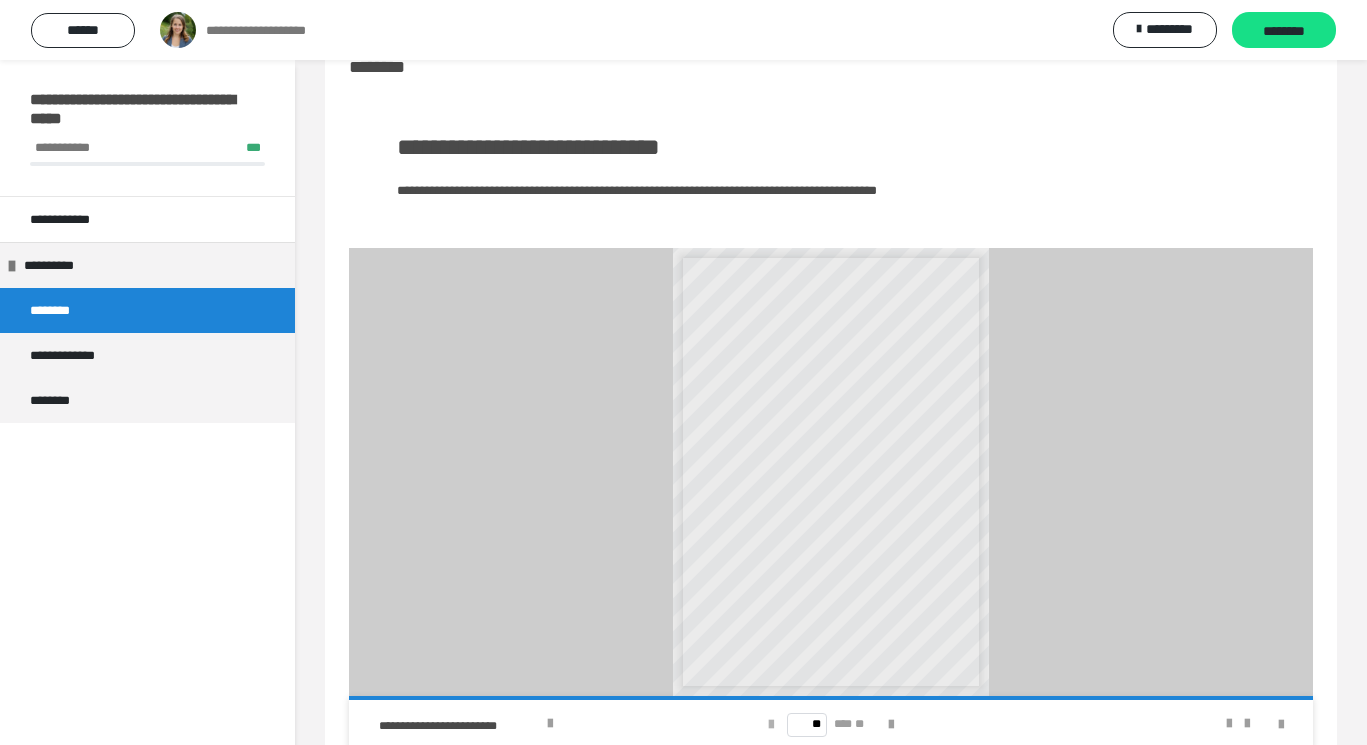 click at bounding box center [771, 725] 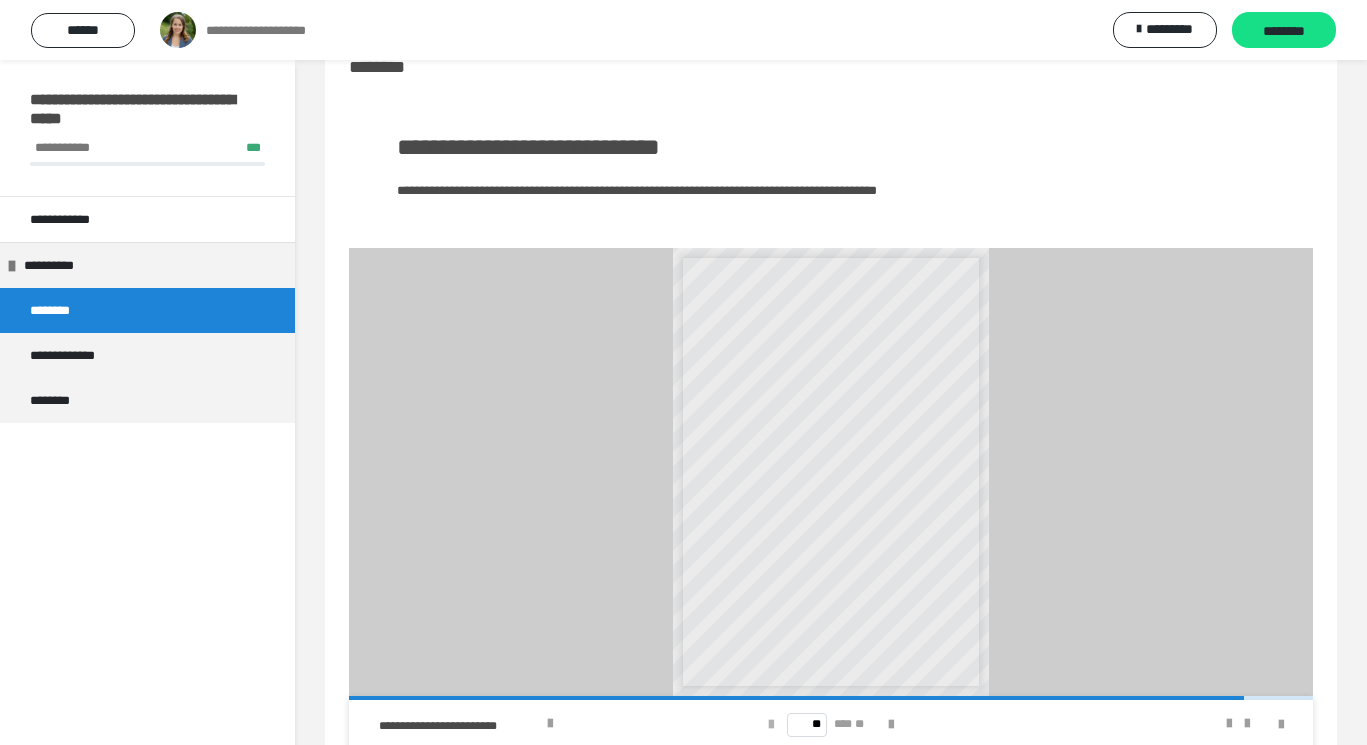 click at bounding box center (771, 725) 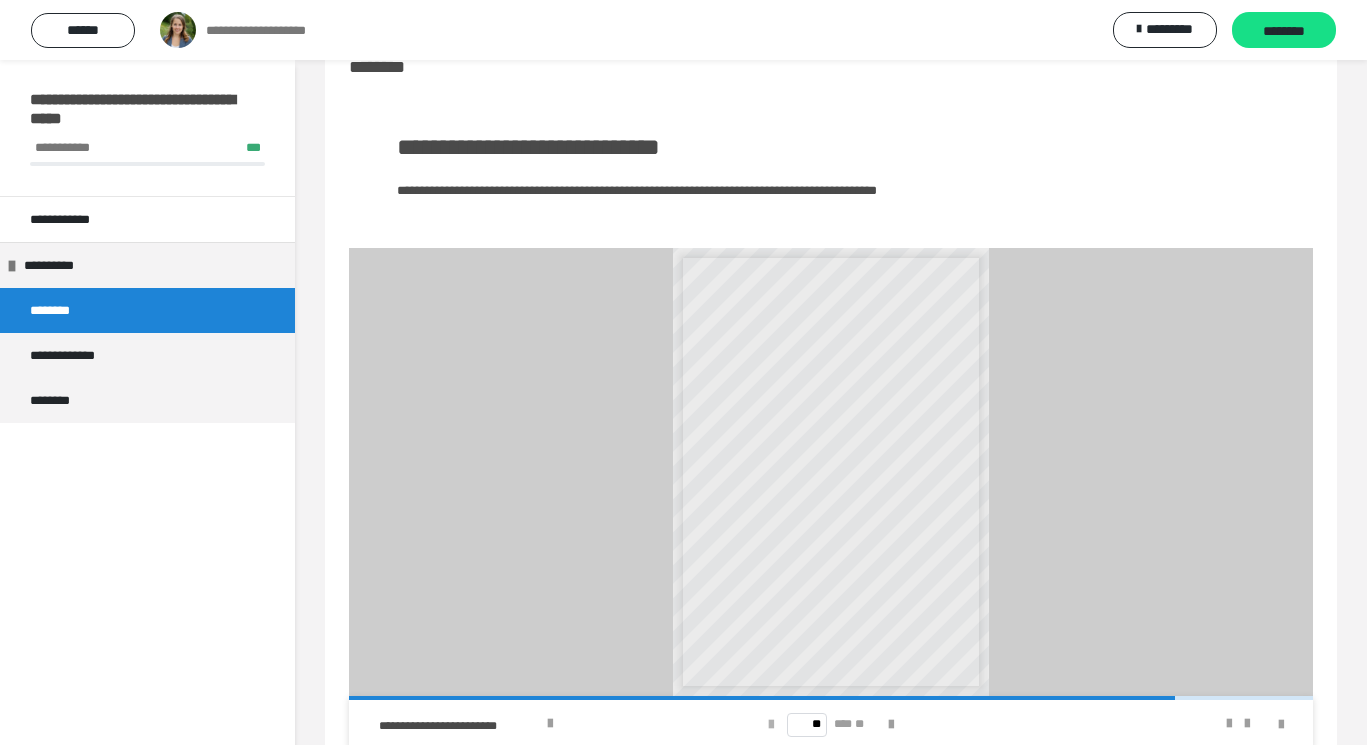 click at bounding box center [771, 725] 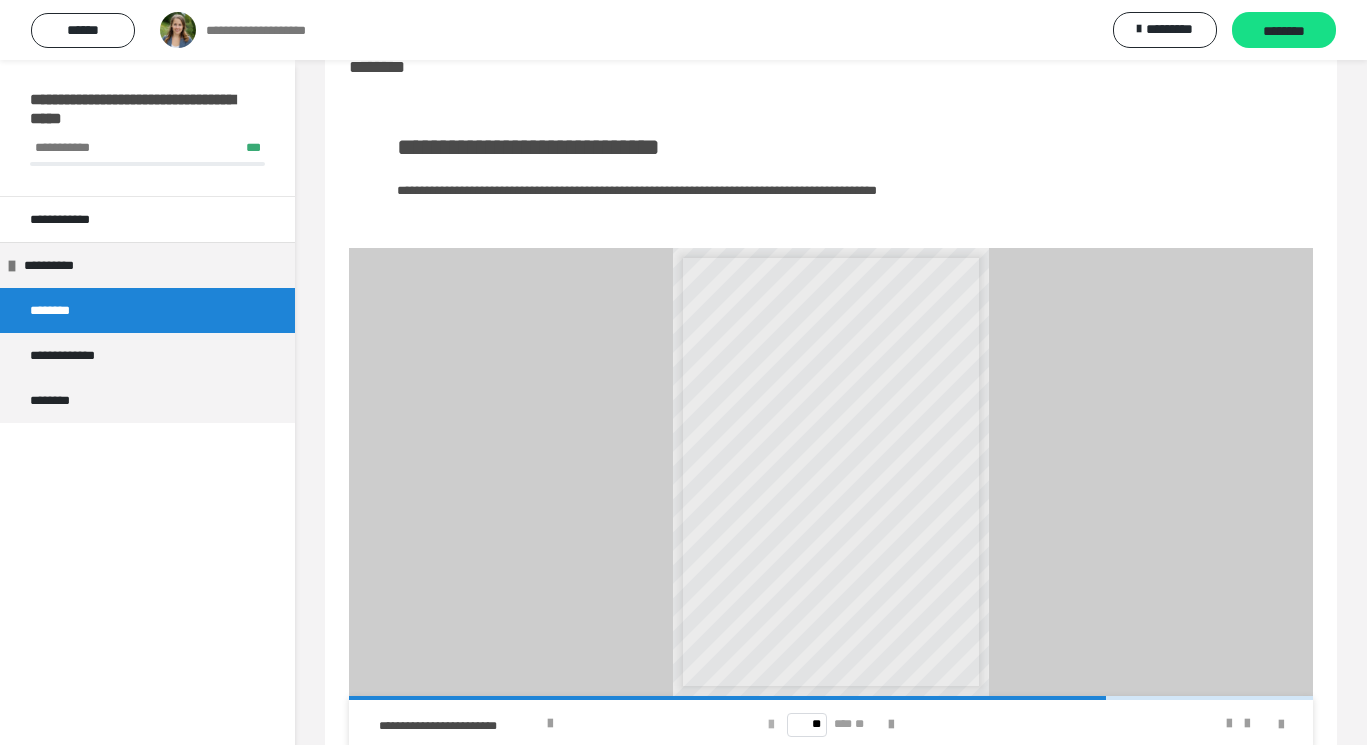 type on "**" 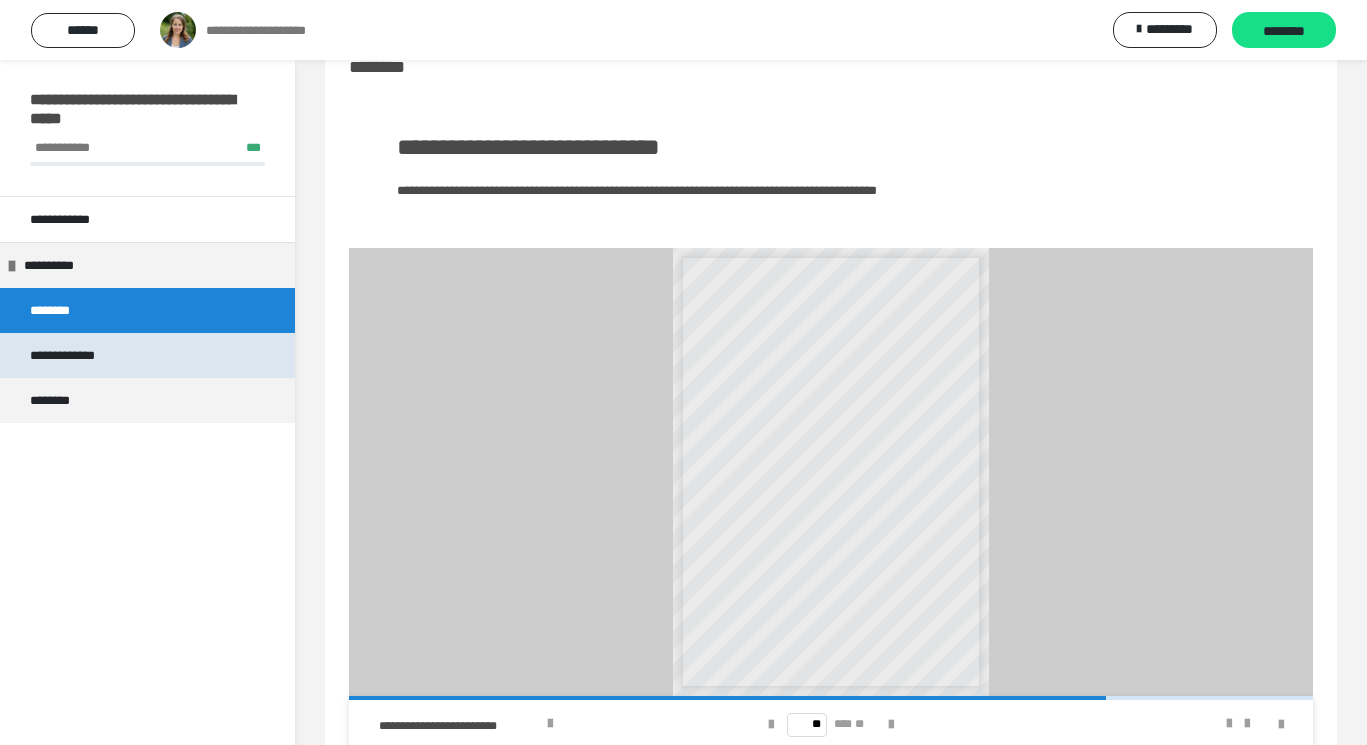 click on "**********" at bounding box center (69, 355) 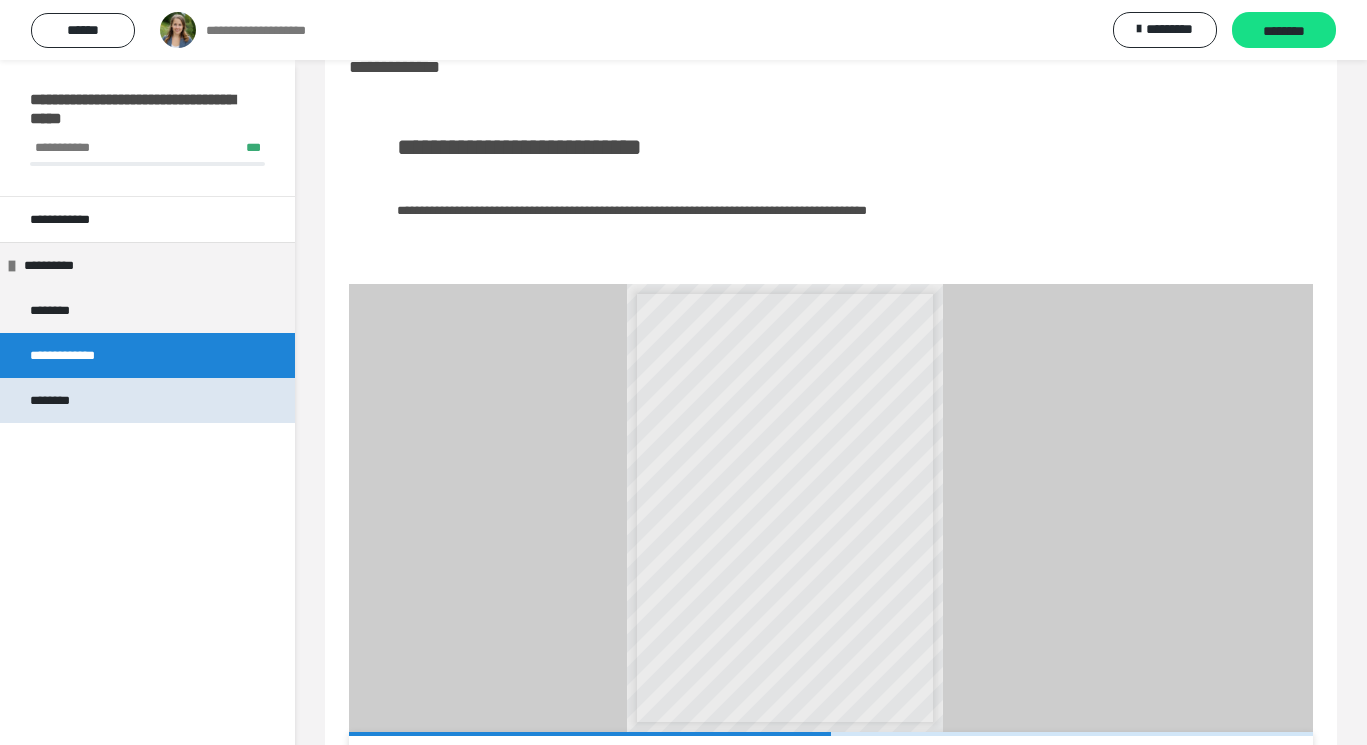 click on "********" at bounding box center (60, 400) 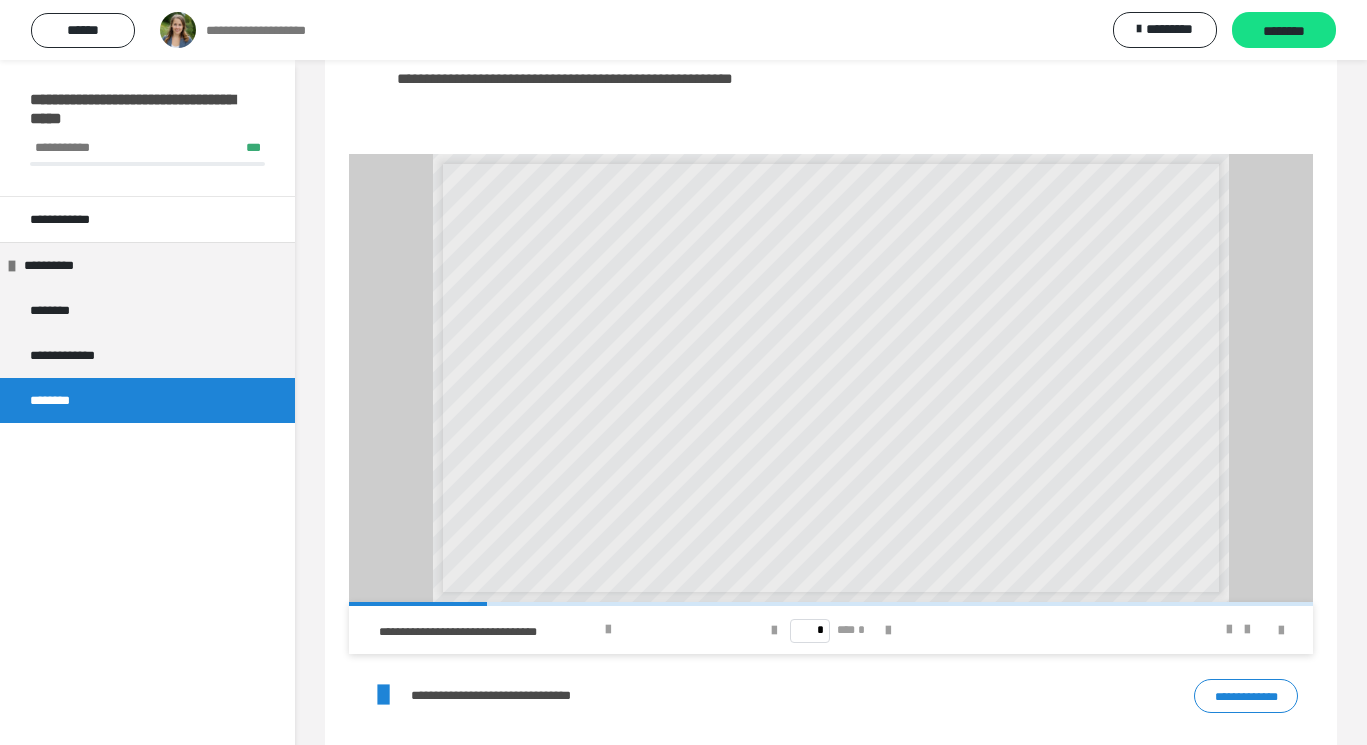 scroll, scrollTop: 194, scrollLeft: 0, axis: vertical 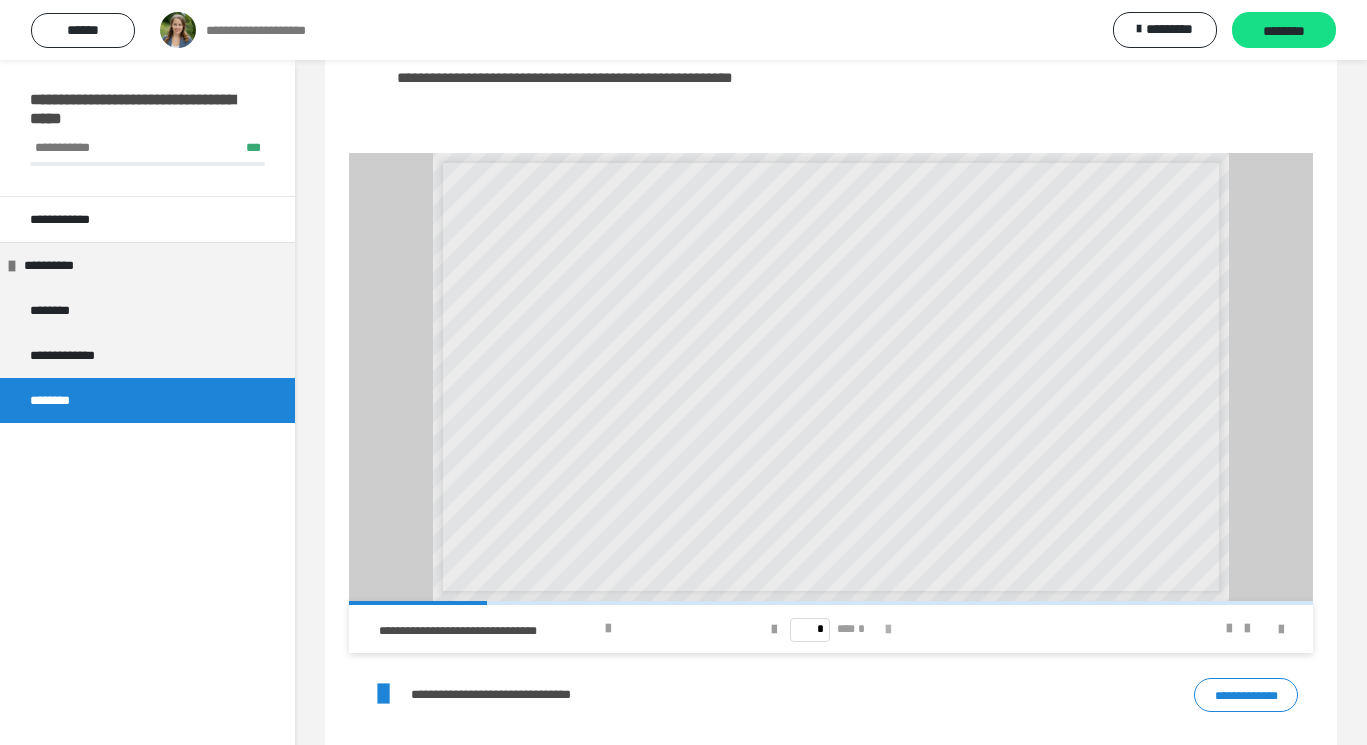click at bounding box center [888, 630] 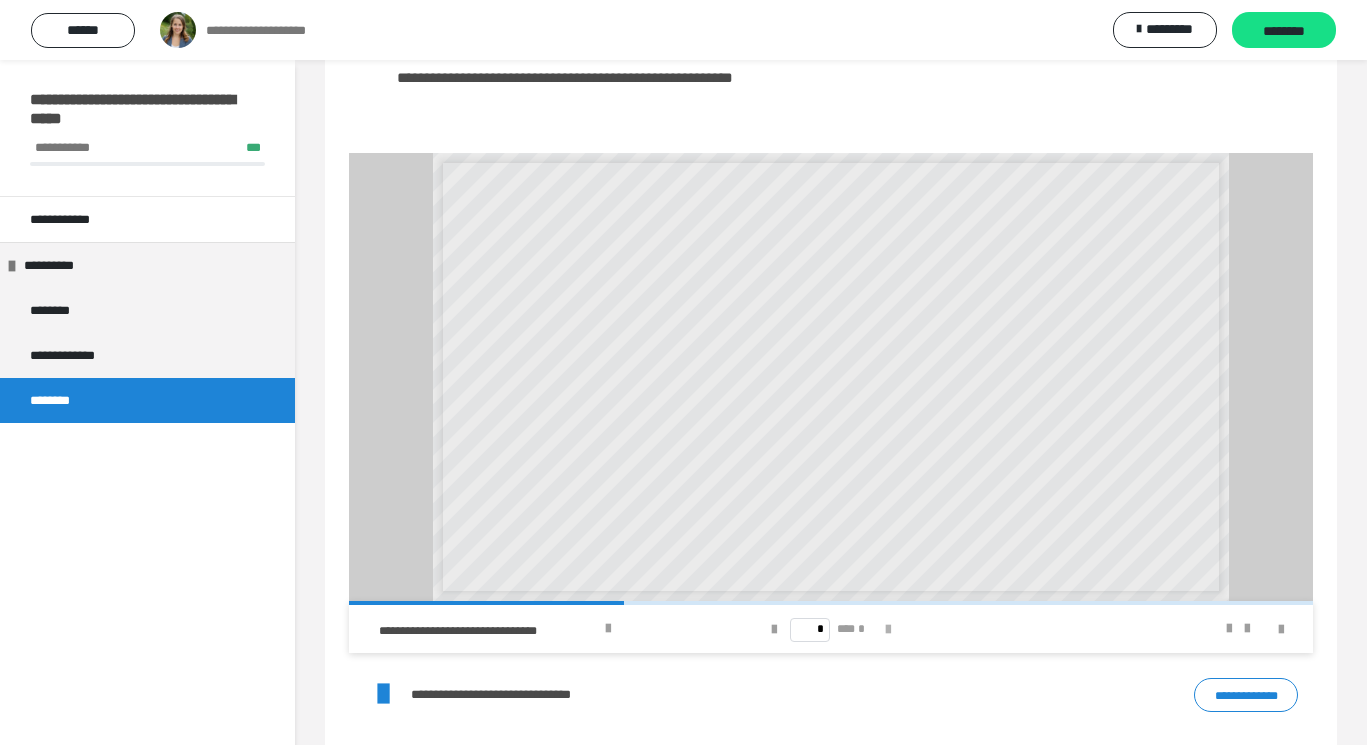 click at bounding box center (888, 630) 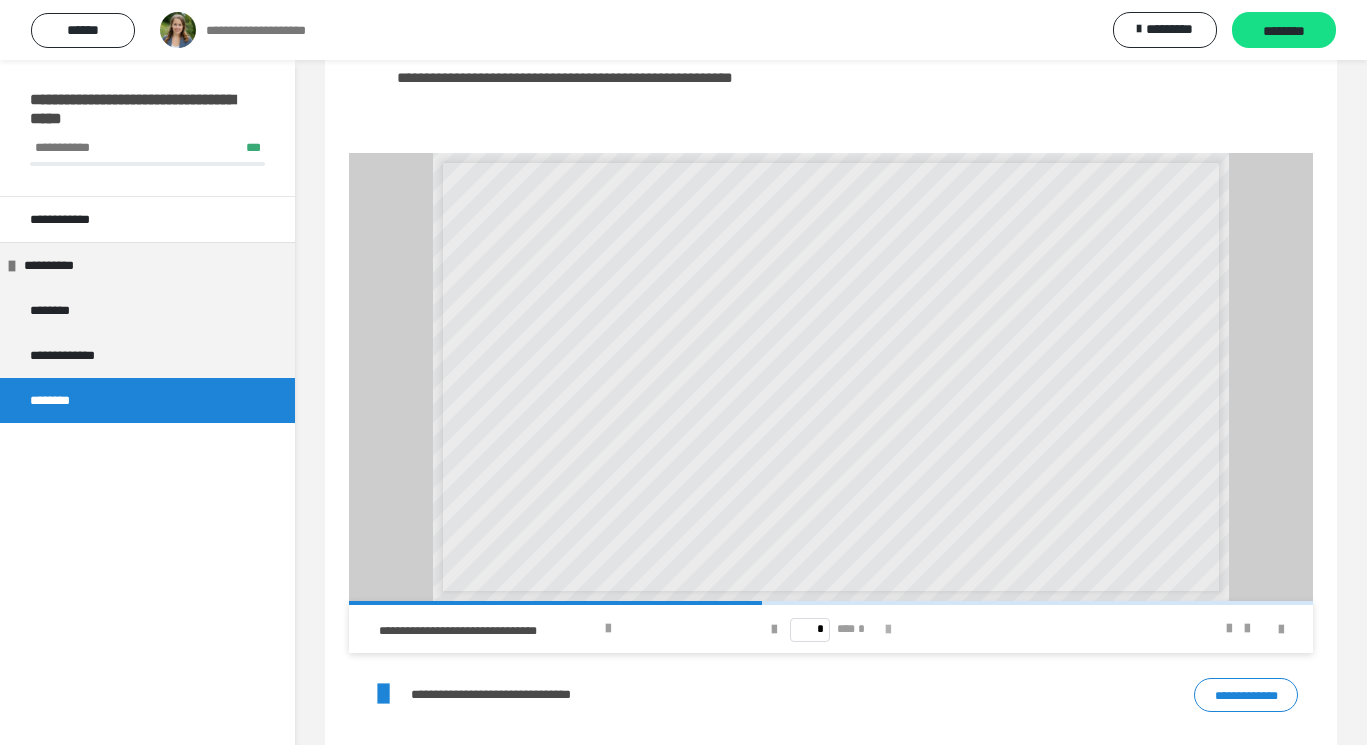 click at bounding box center (888, 630) 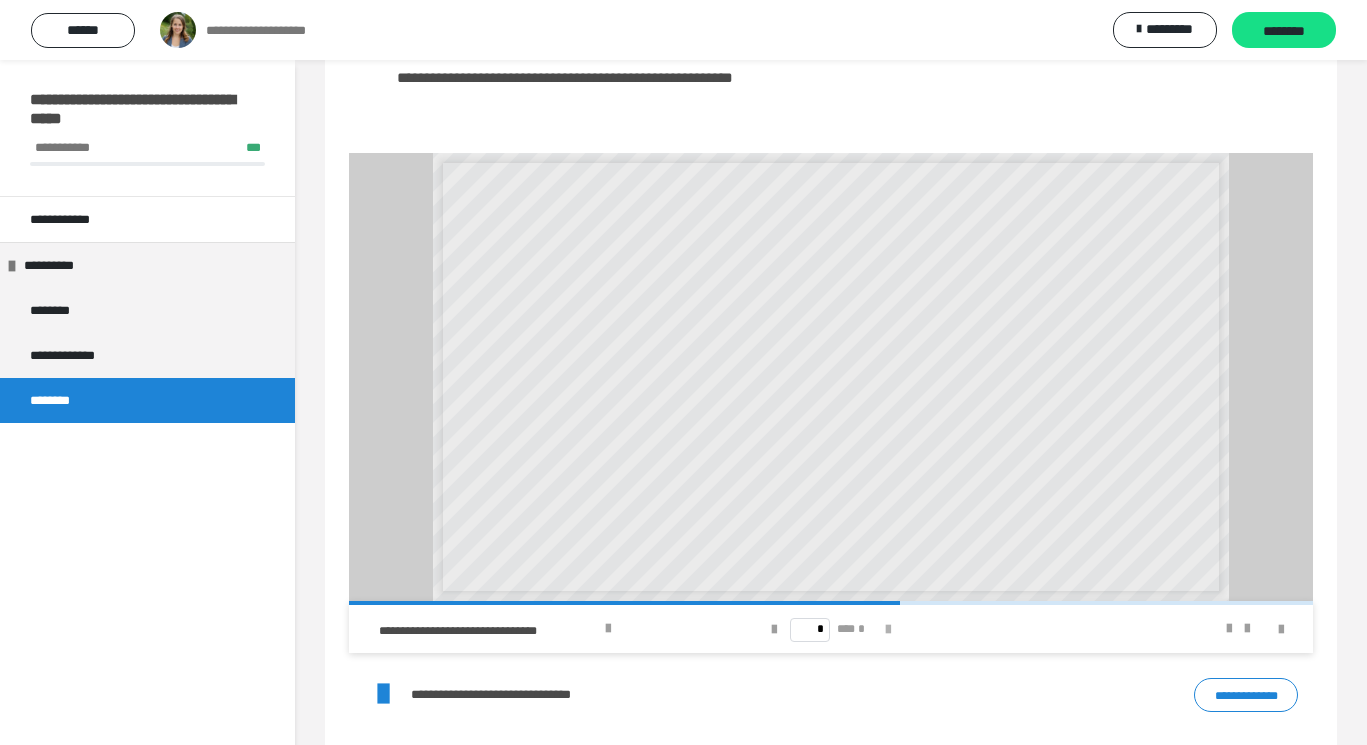 click at bounding box center [888, 630] 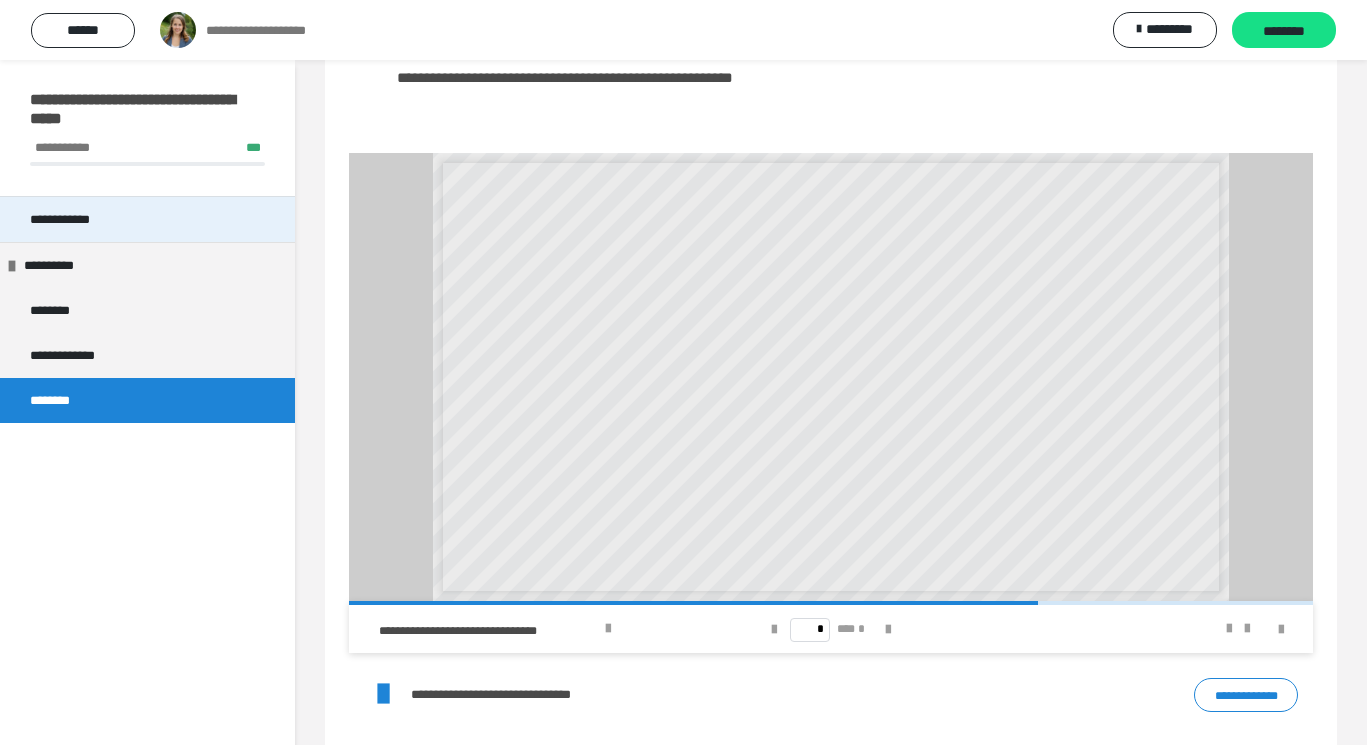 click on "**********" at bounding box center [75, 219] 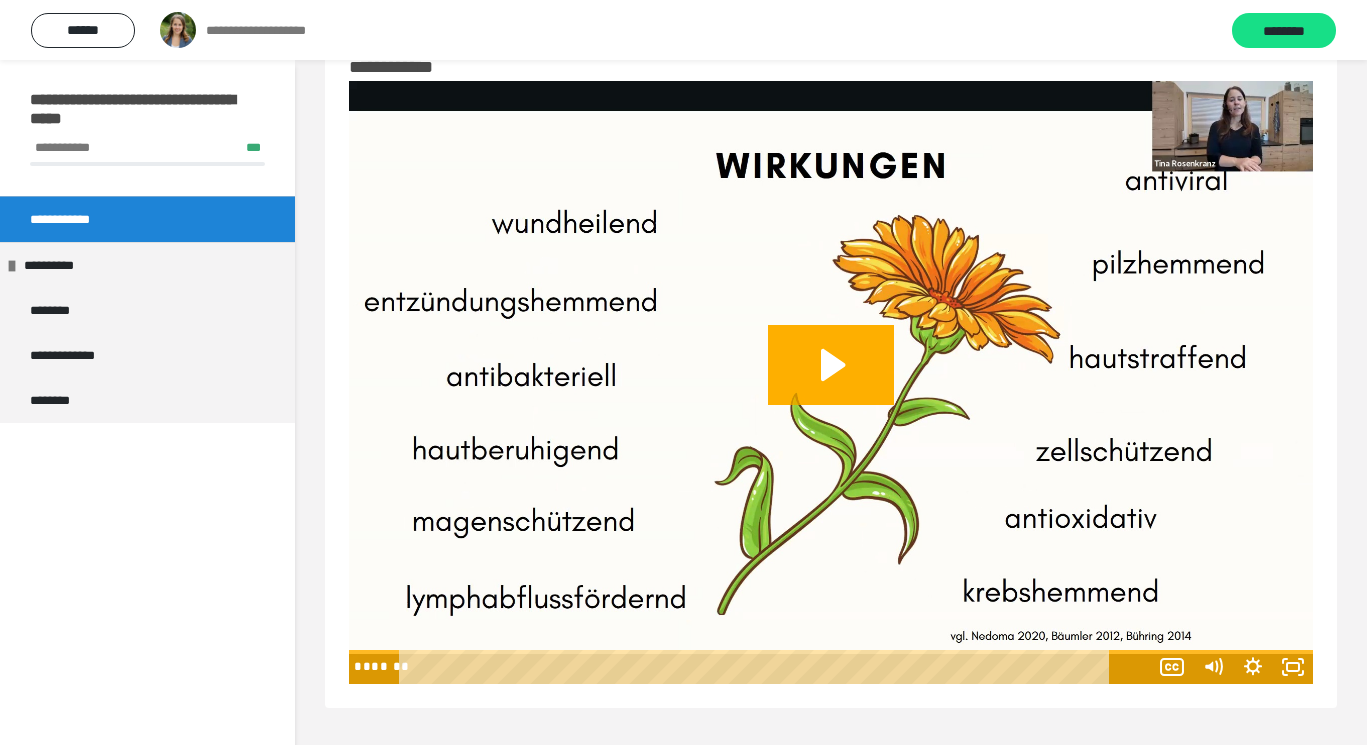 scroll, scrollTop: 60, scrollLeft: 0, axis: vertical 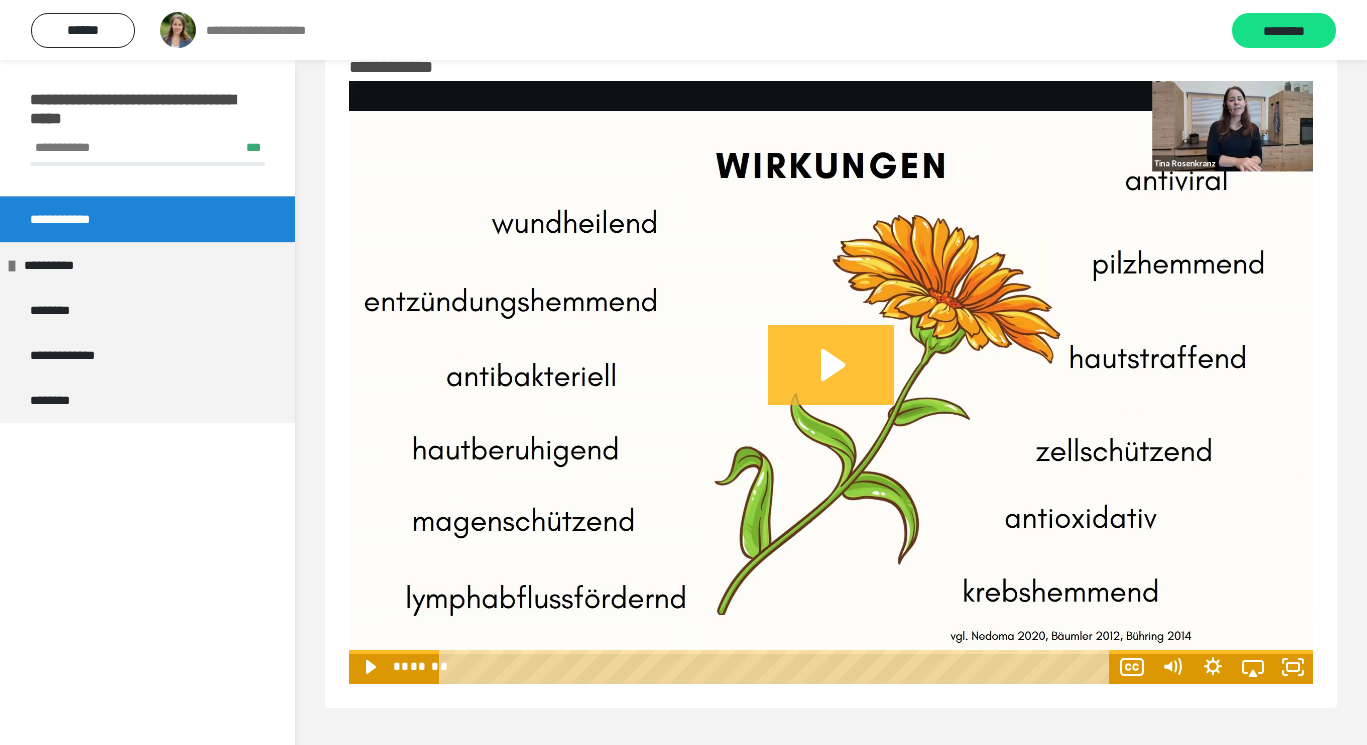 click 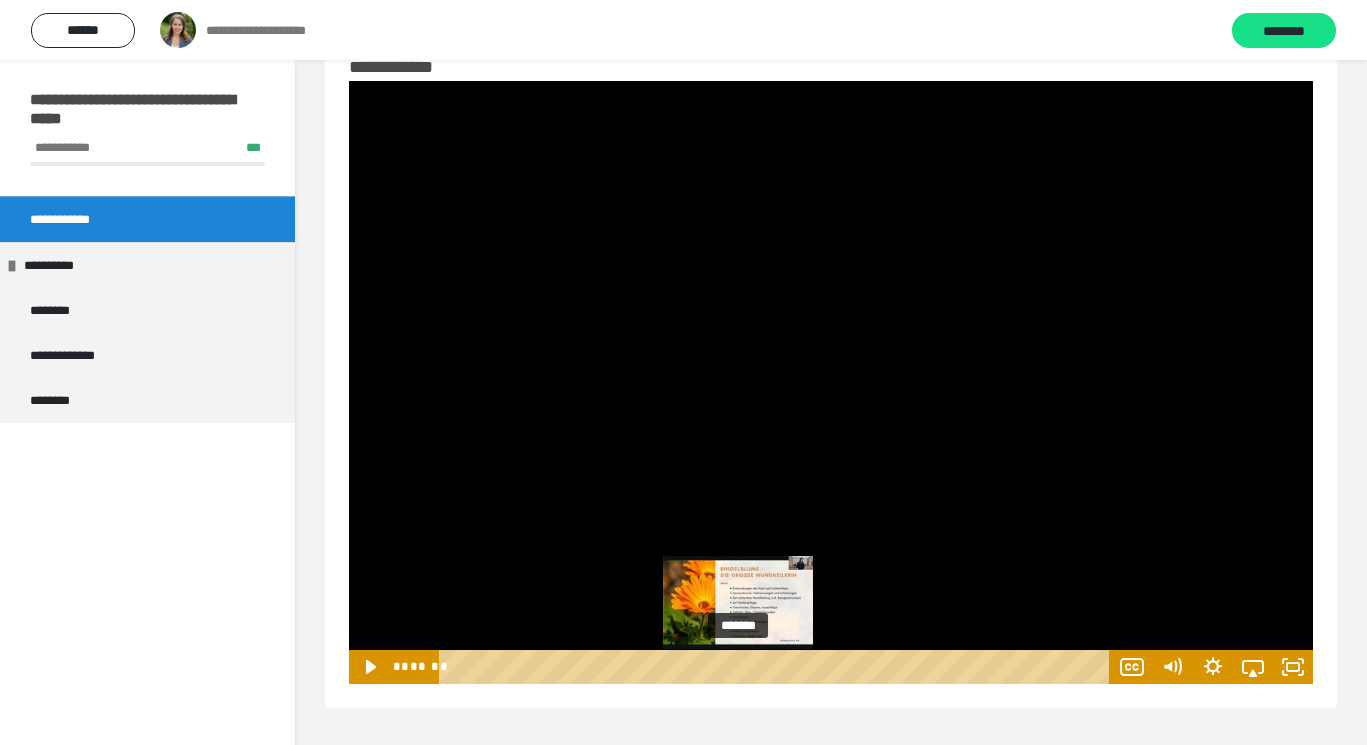 drag, startPoint x: 941, startPoint y: 663, endPoint x: 740, endPoint y: 668, distance: 201.06218 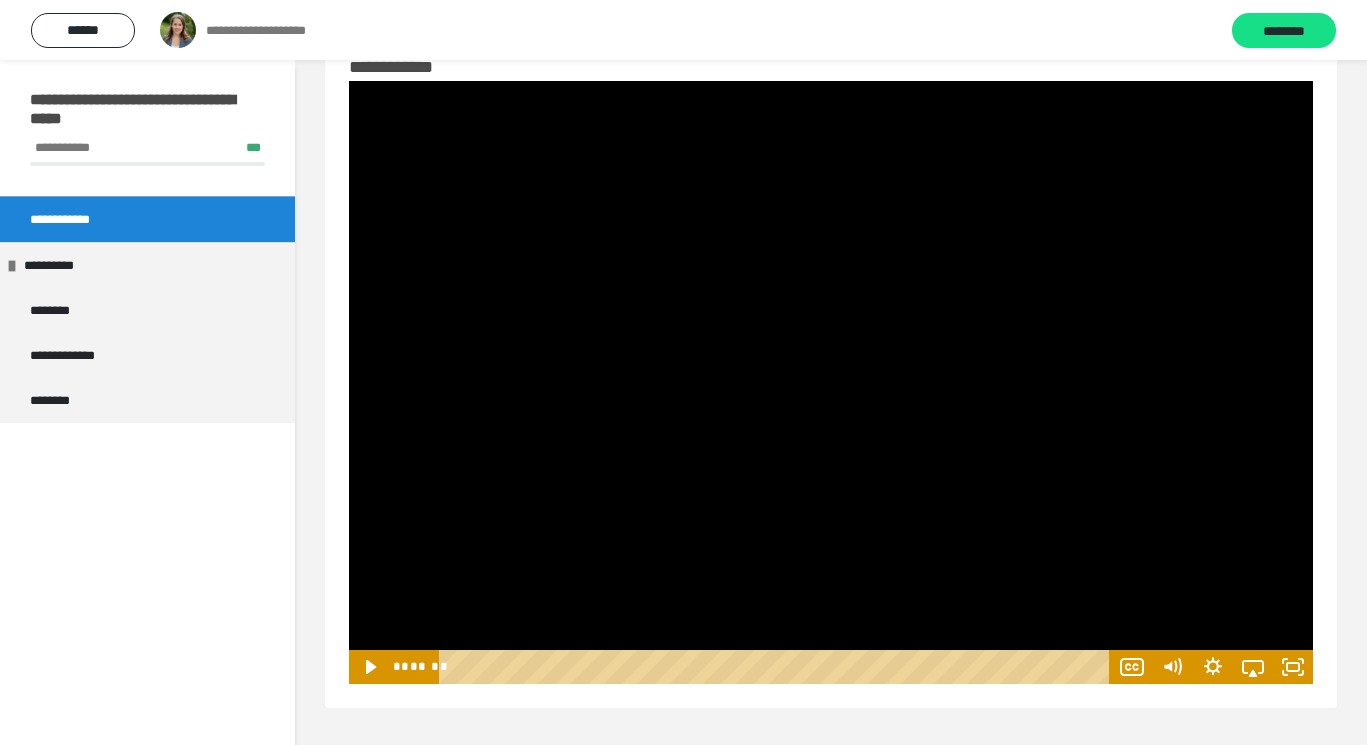 click at bounding box center (831, 382) 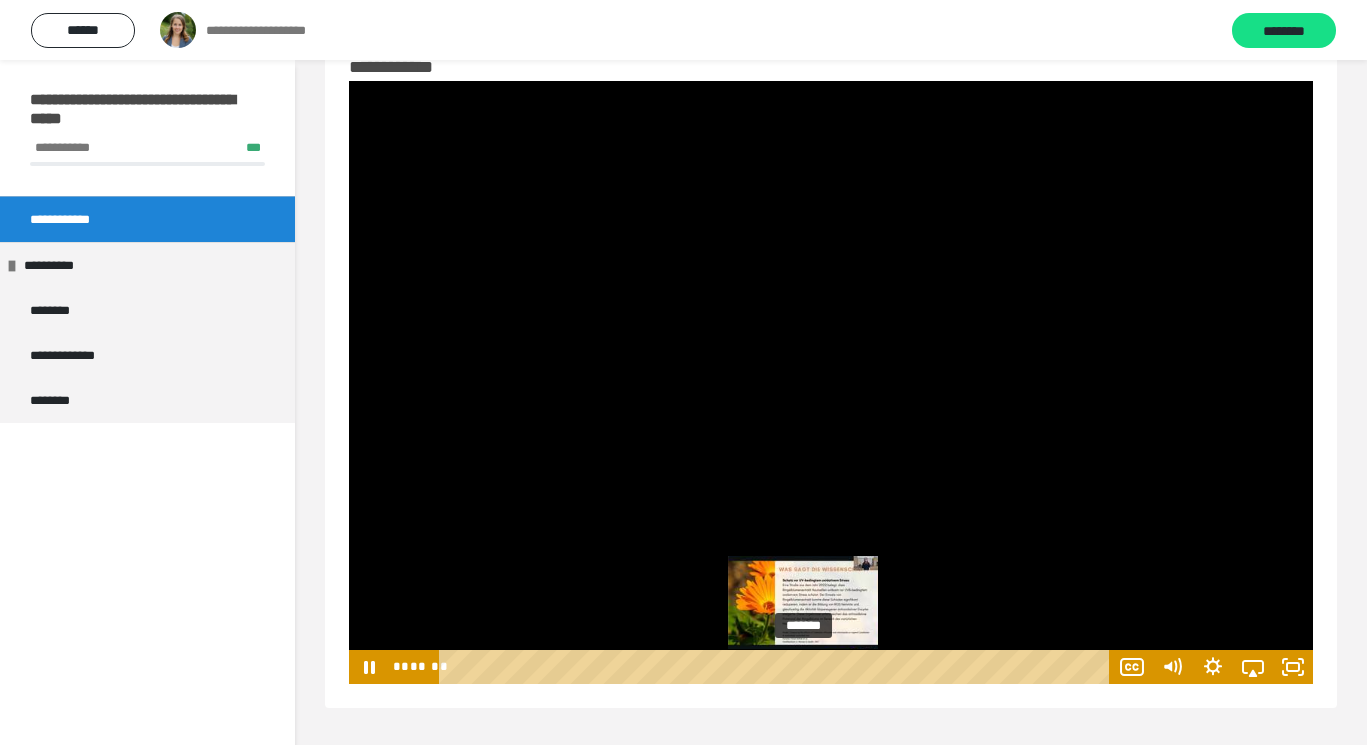 drag, startPoint x: 740, startPoint y: 664, endPoint x: 805, endPoint y: 672, distance: 65.490456 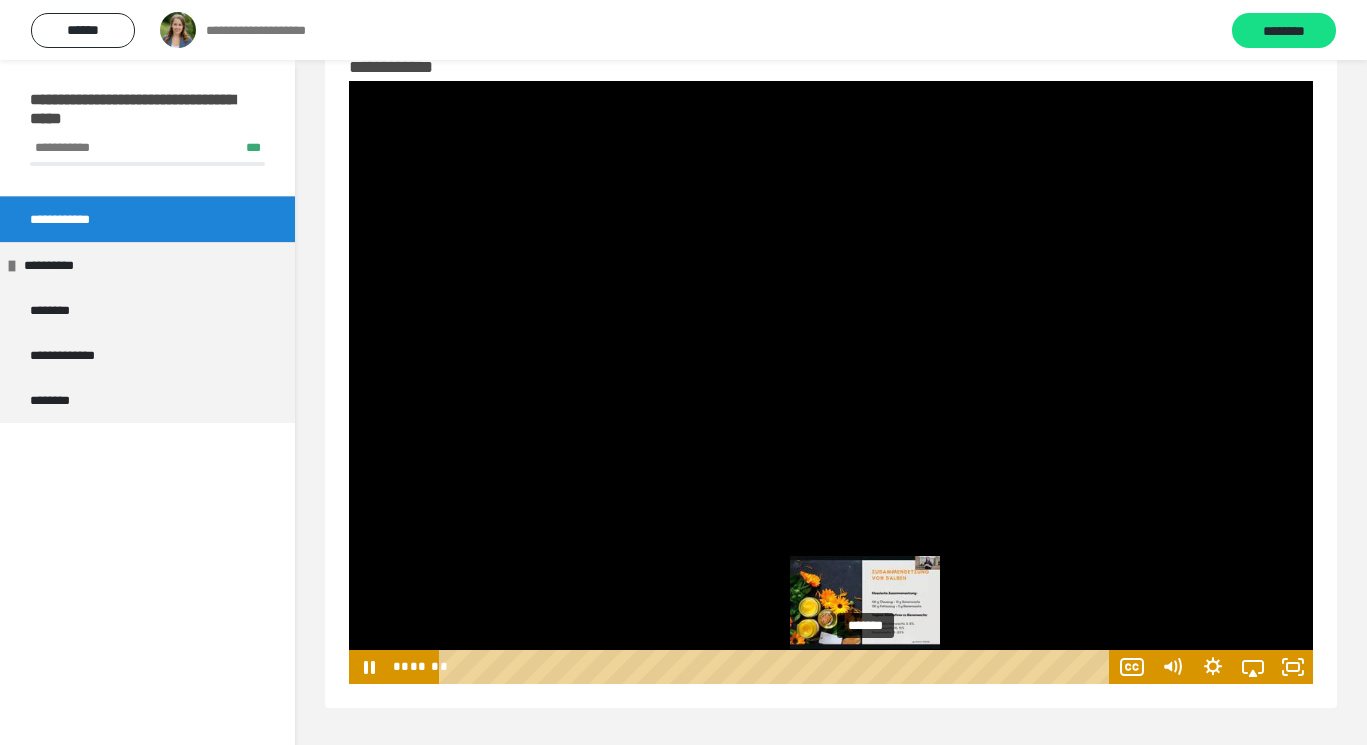 drag, startPoint x: 804, startPoint y: 672, endPoint x: 870, endPoint y: 667, distance: 66.189125 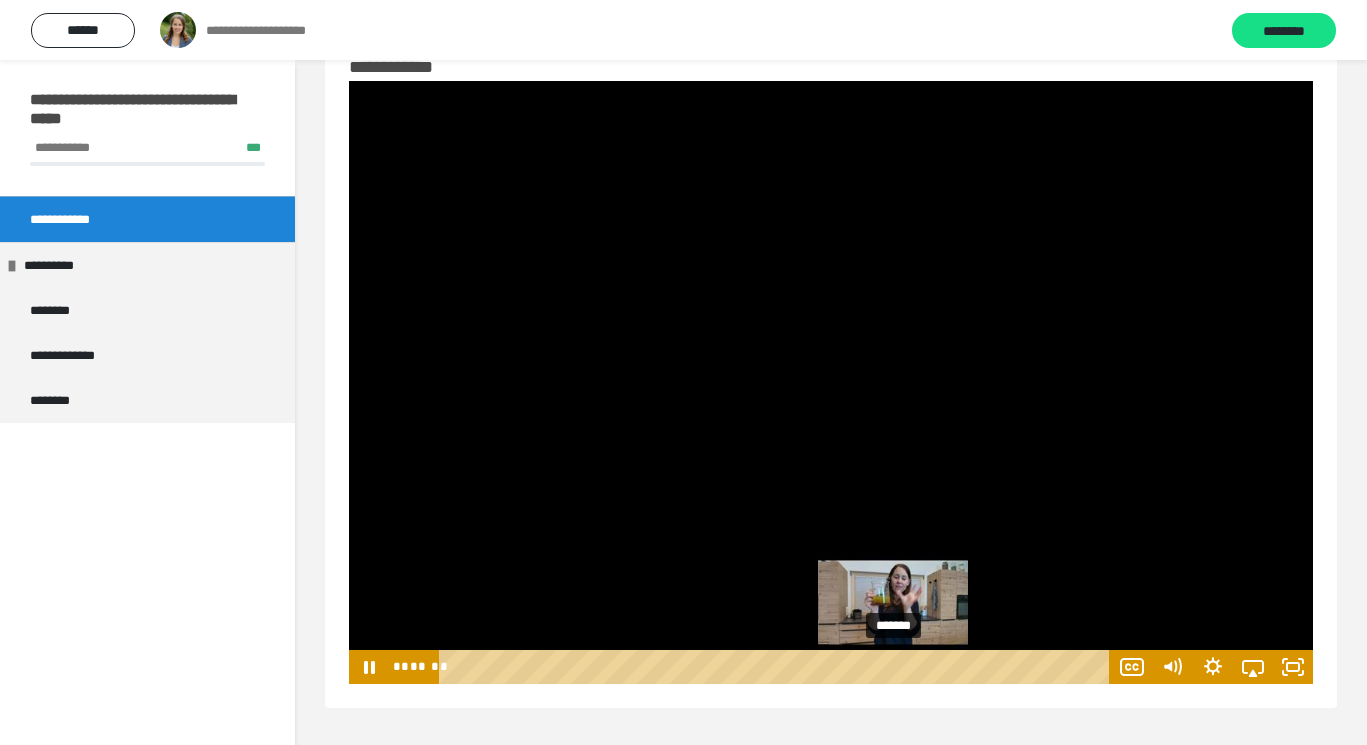 drag, startPoint x: 870, startPoint y: 667, endPoint x: 896, endPoint y: 665, distance: 26.076809 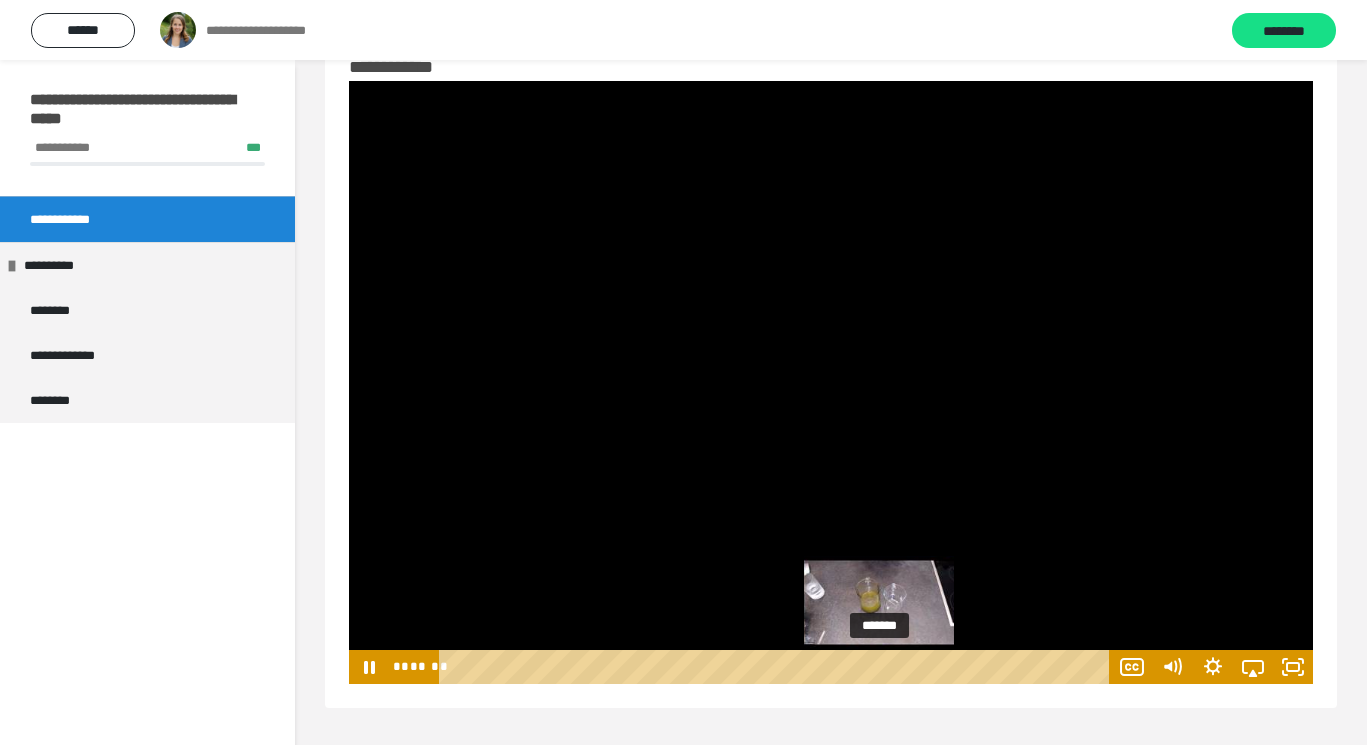 click on "*******" at bounding box center [777, 667] 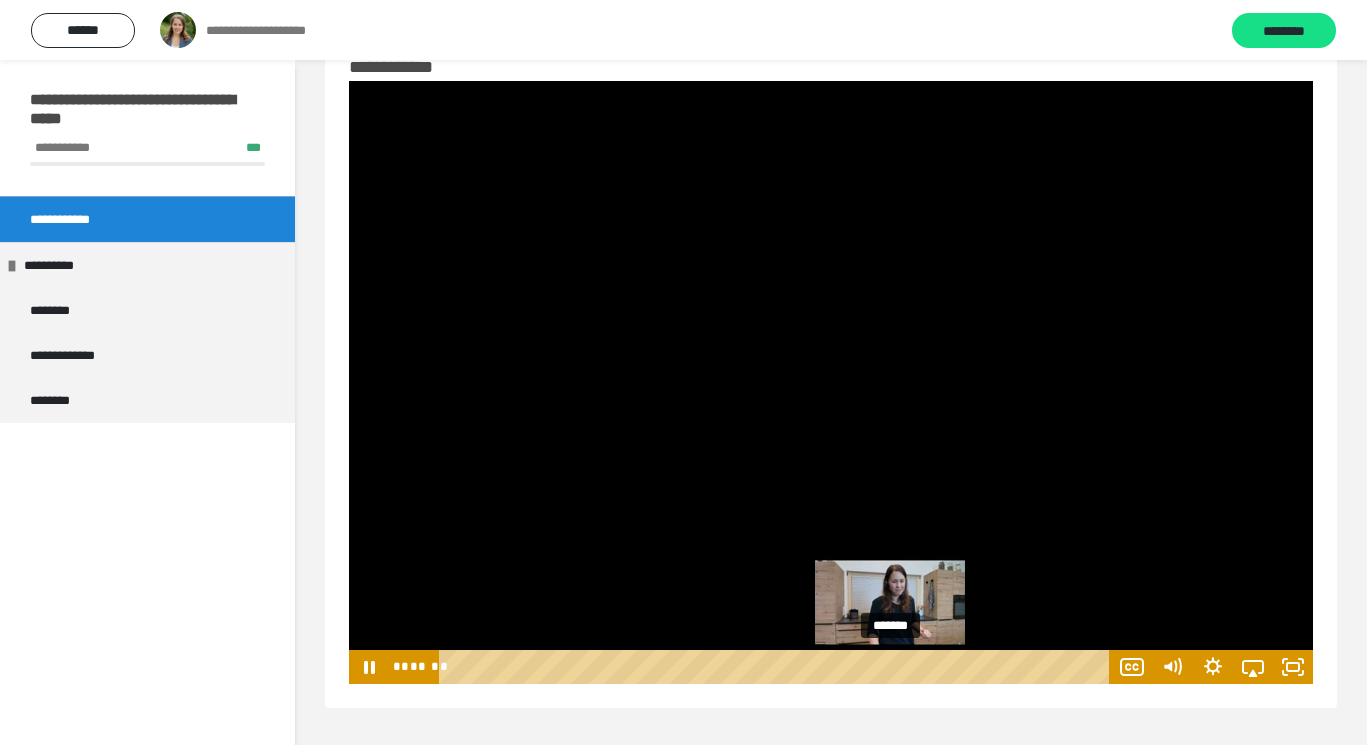 drag, startPoint x: 882, startPoint y: 663, endPoint x: 893, endPoint y: 662, distance: 11.045361 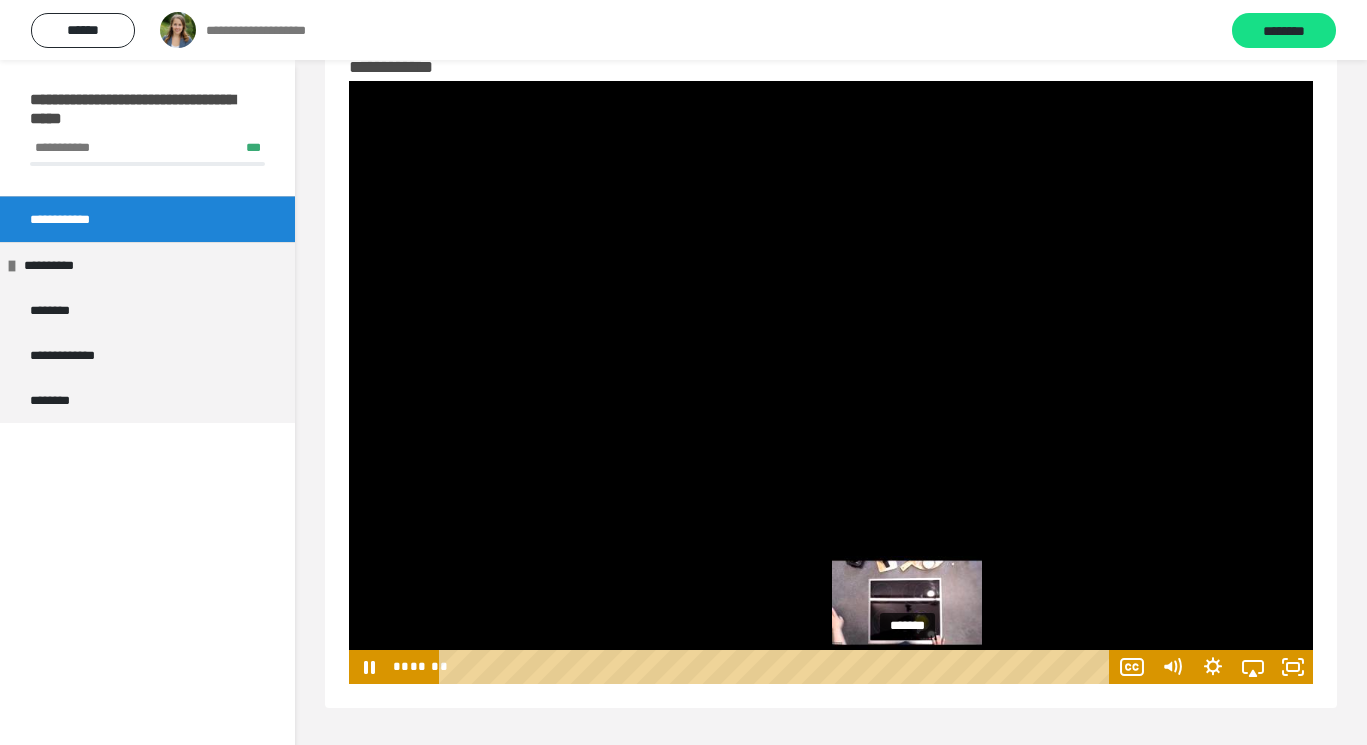 drag, startPoint x: 894, startPoint y: 662, endPoint x: 910, endPoint y: 662, distance: 16 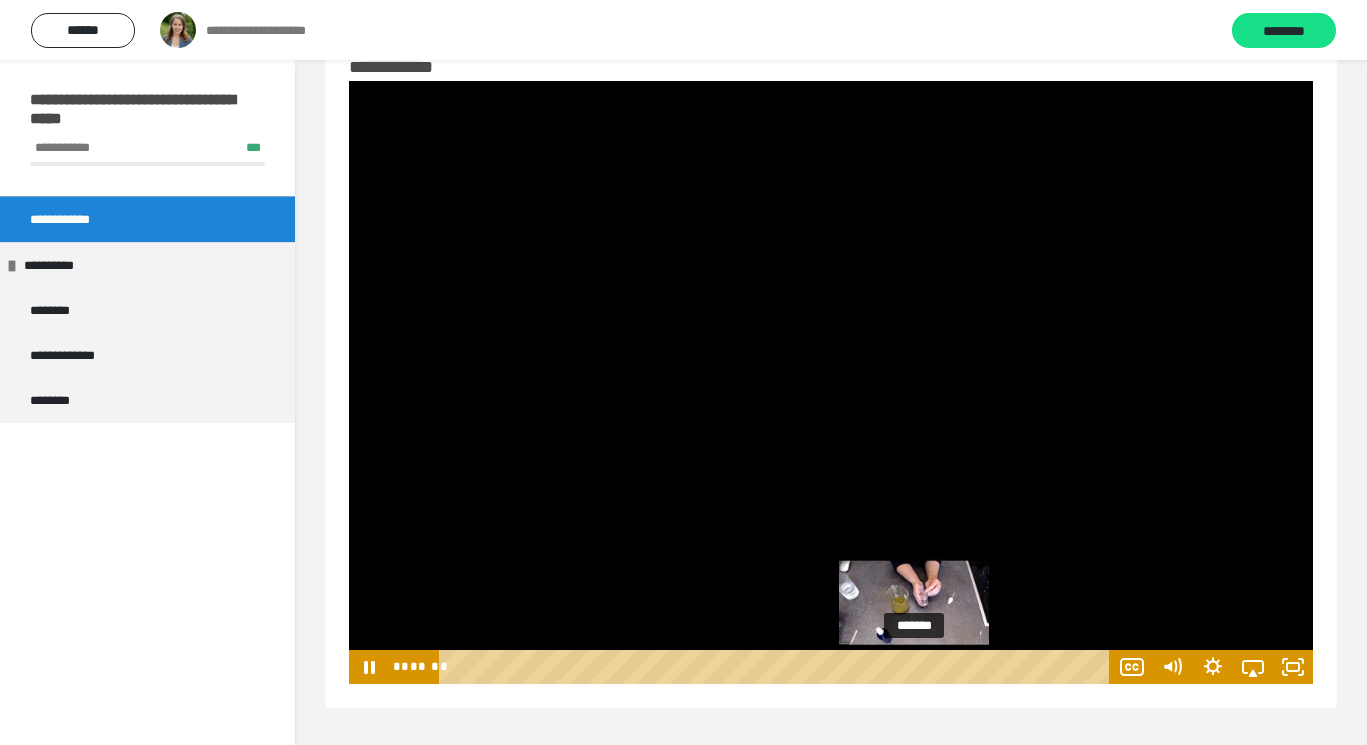 click at bounding box center (914, 666) 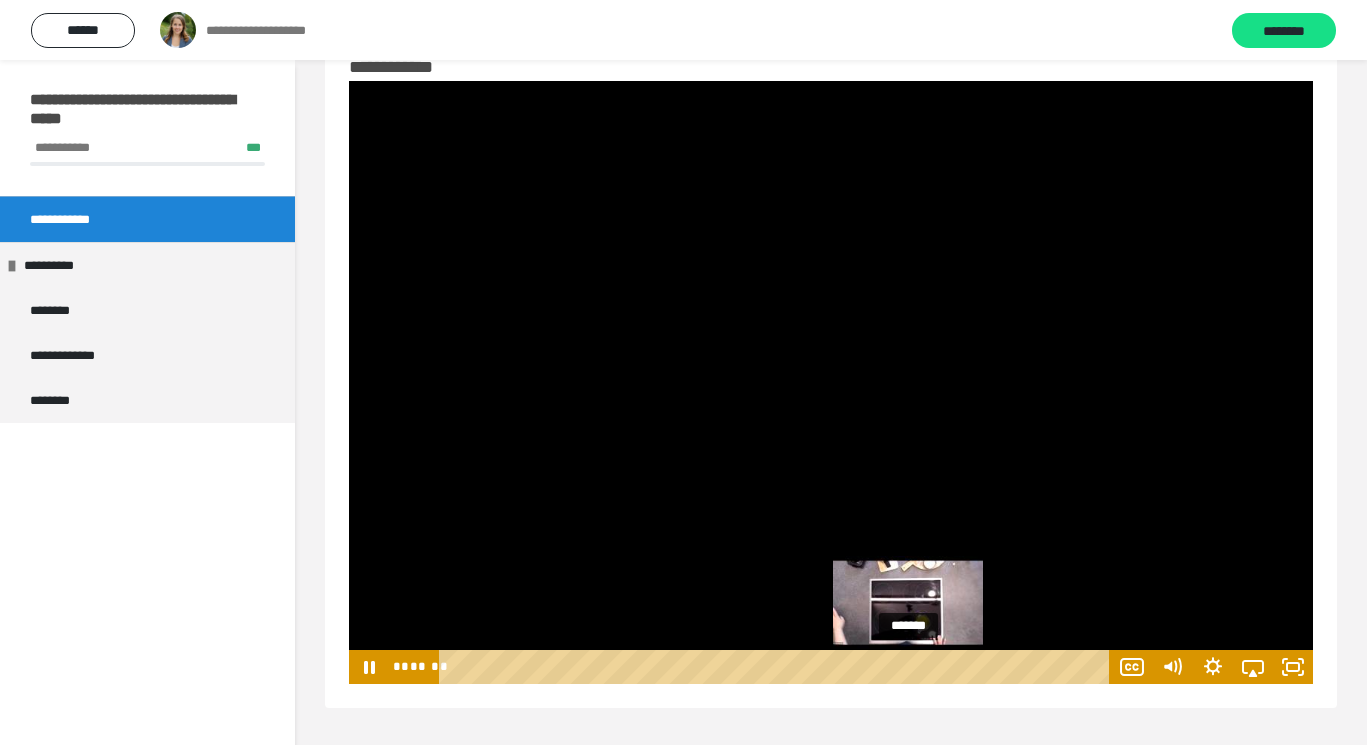 click at bounding box center (911, 666) 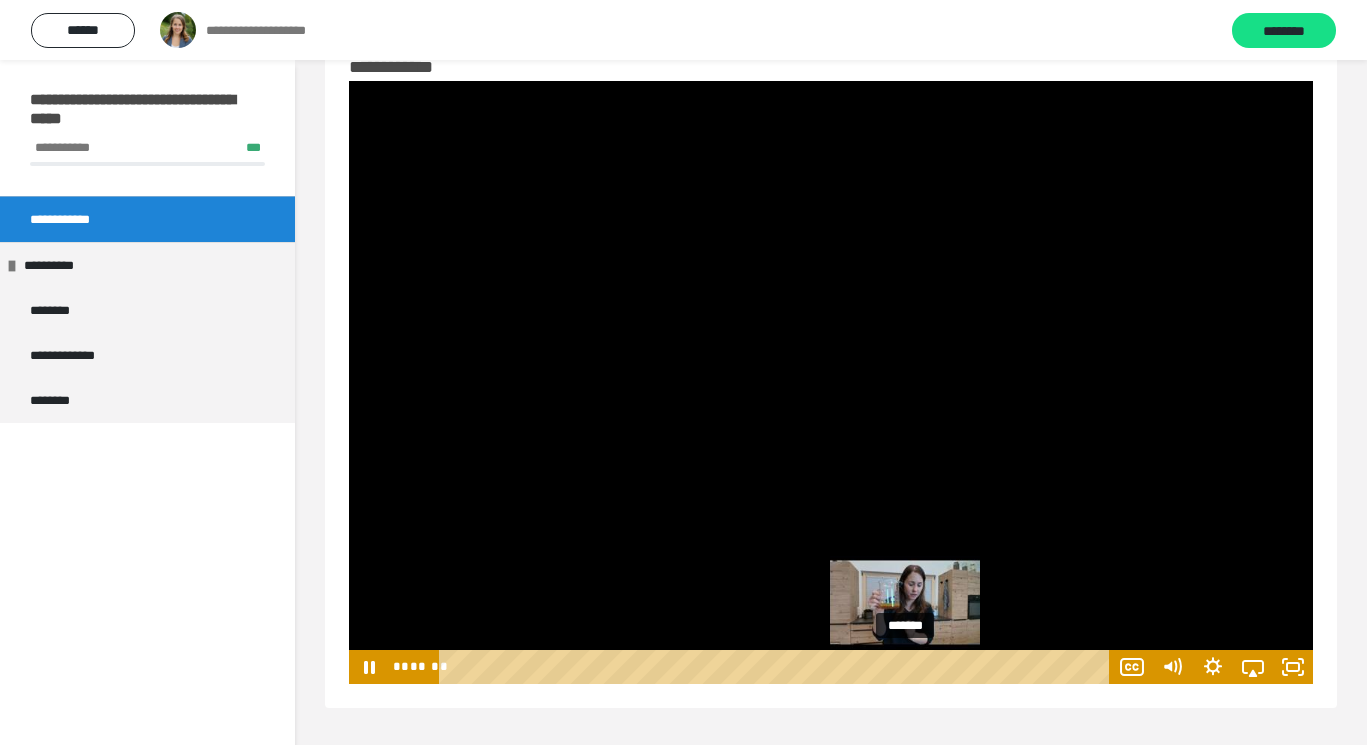 click at bounding box center (905, 666) 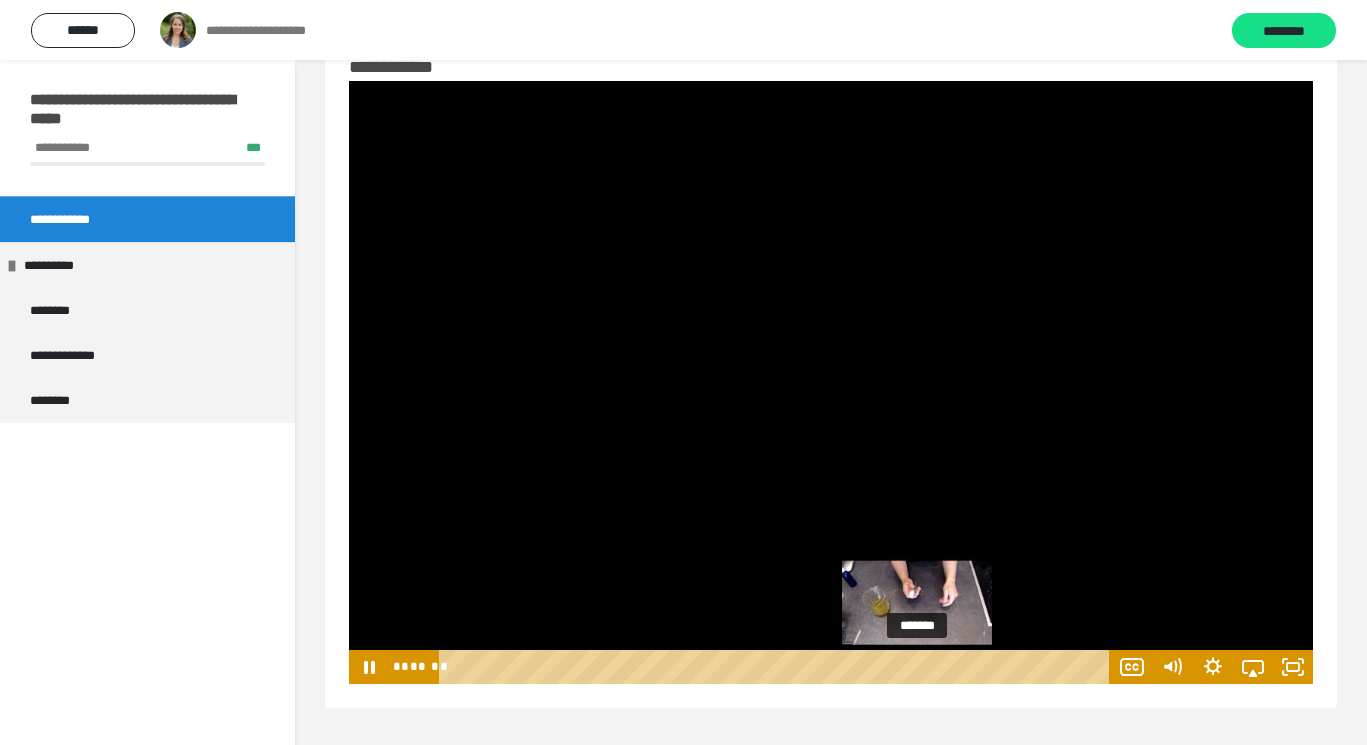 click at bounding box center [917, 666] 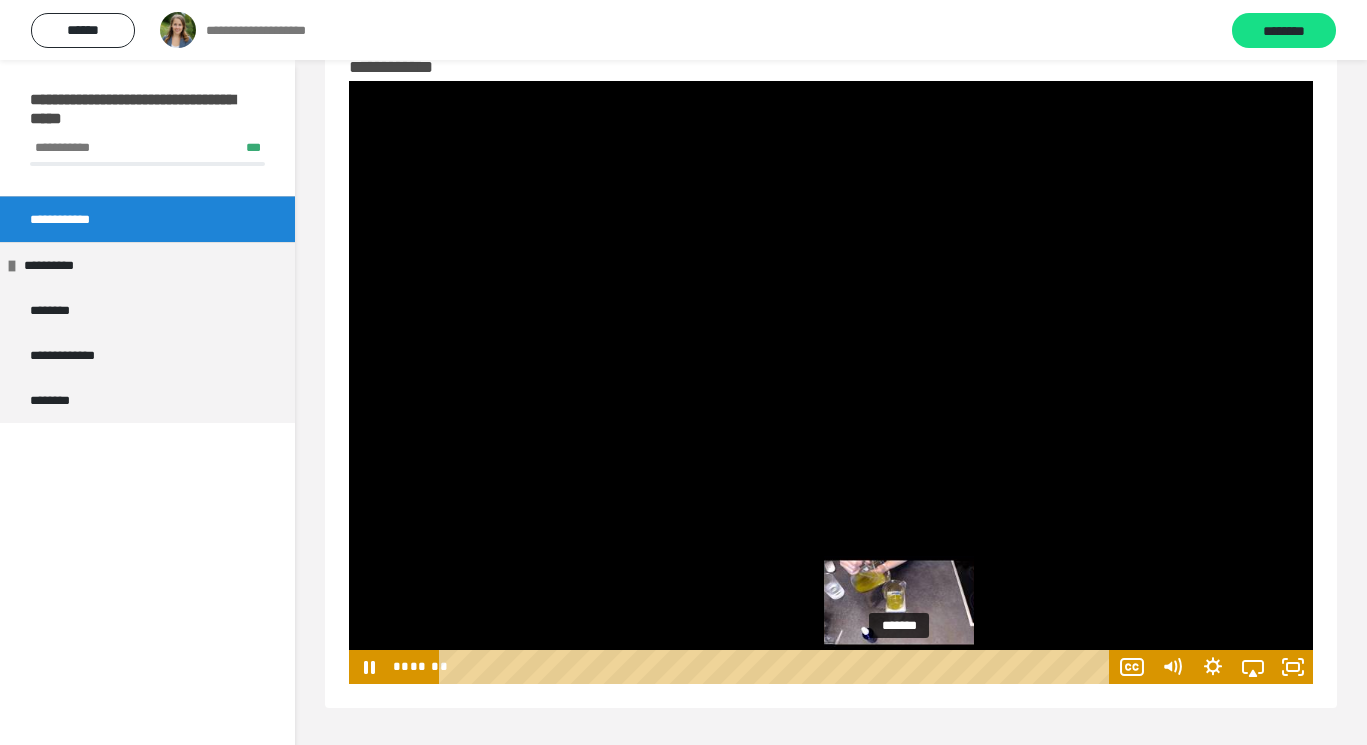 click on "*******" at bounding box center (777, 667) 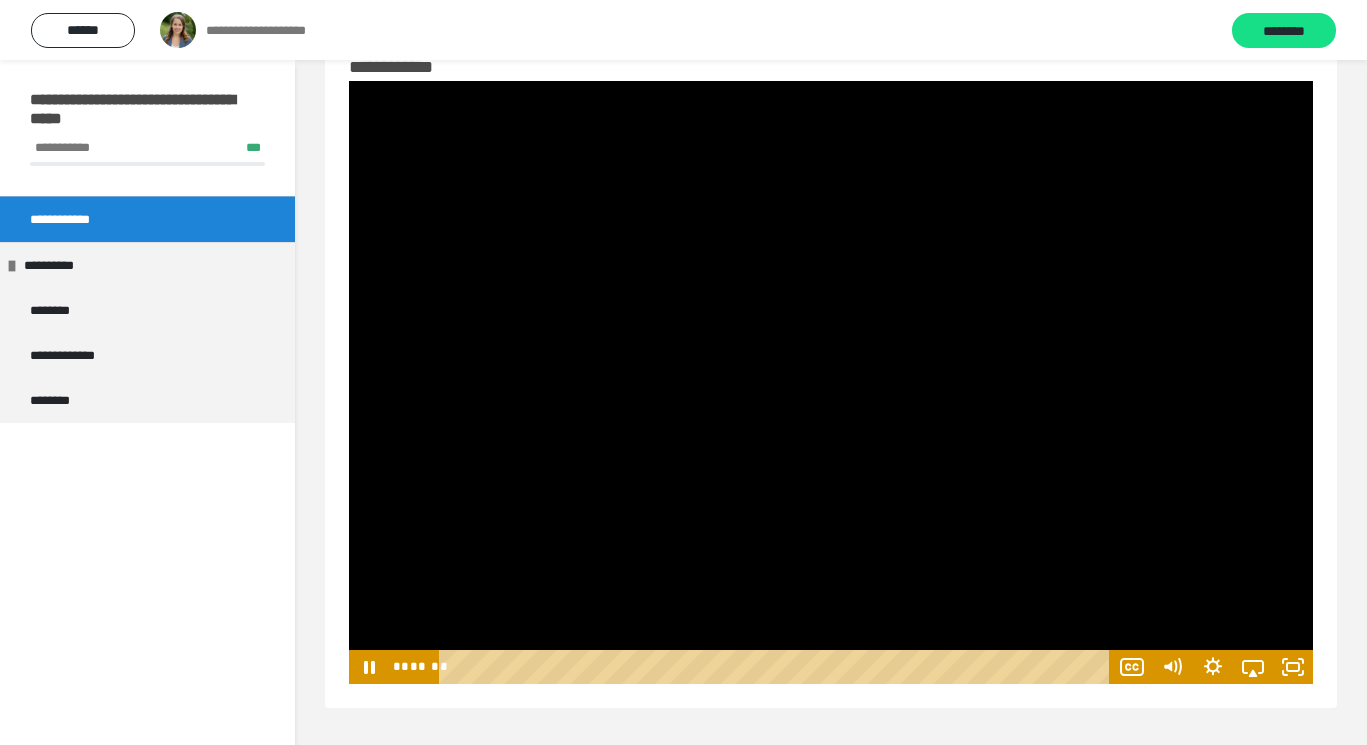 click at bounding box center [831, 382] 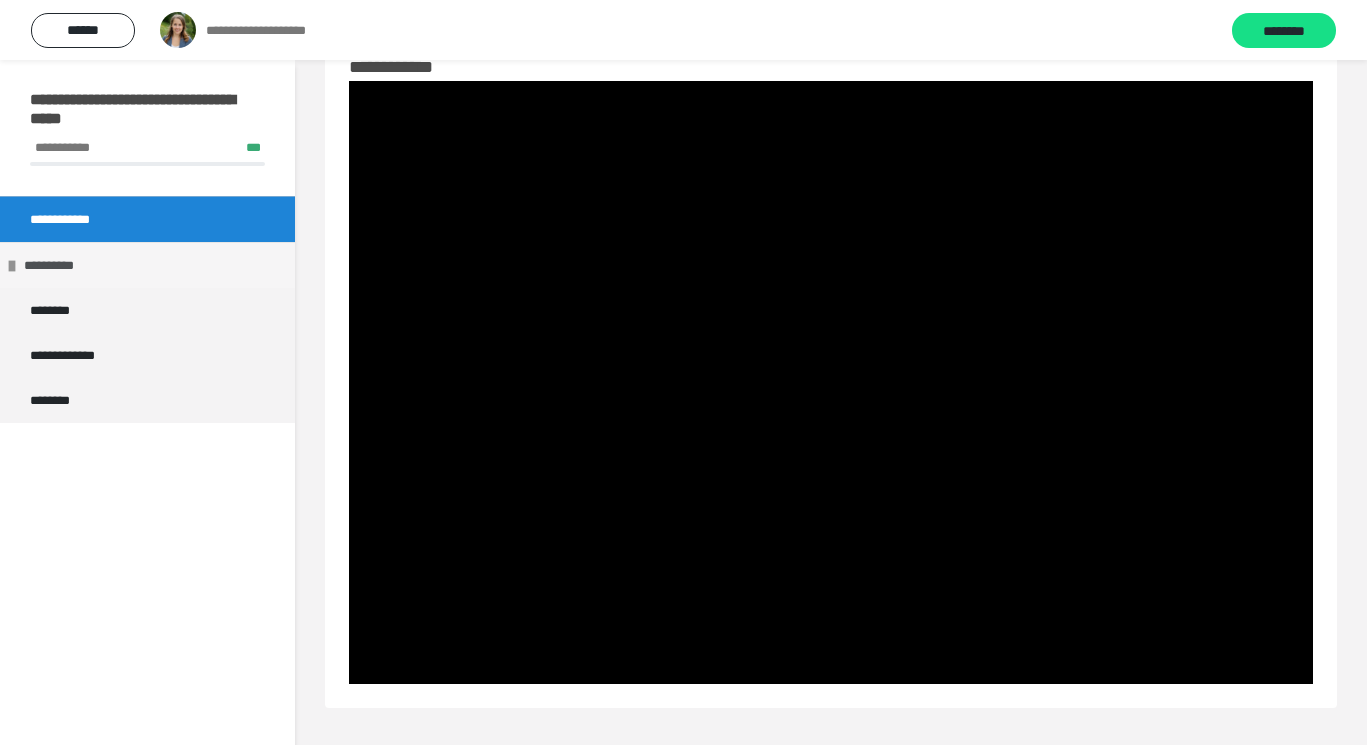 click on "**********" at bounding box center (58, 265) 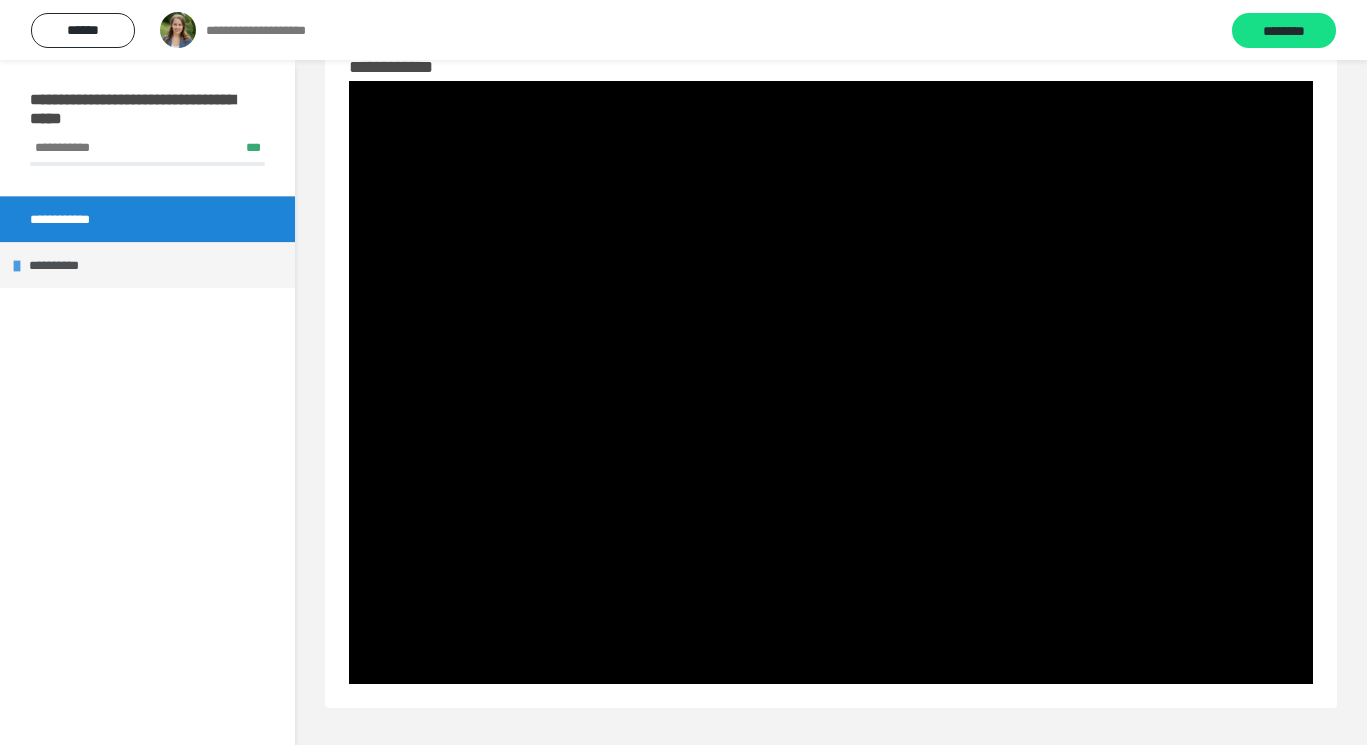 click on "**********" at bounding box center (63, 265) 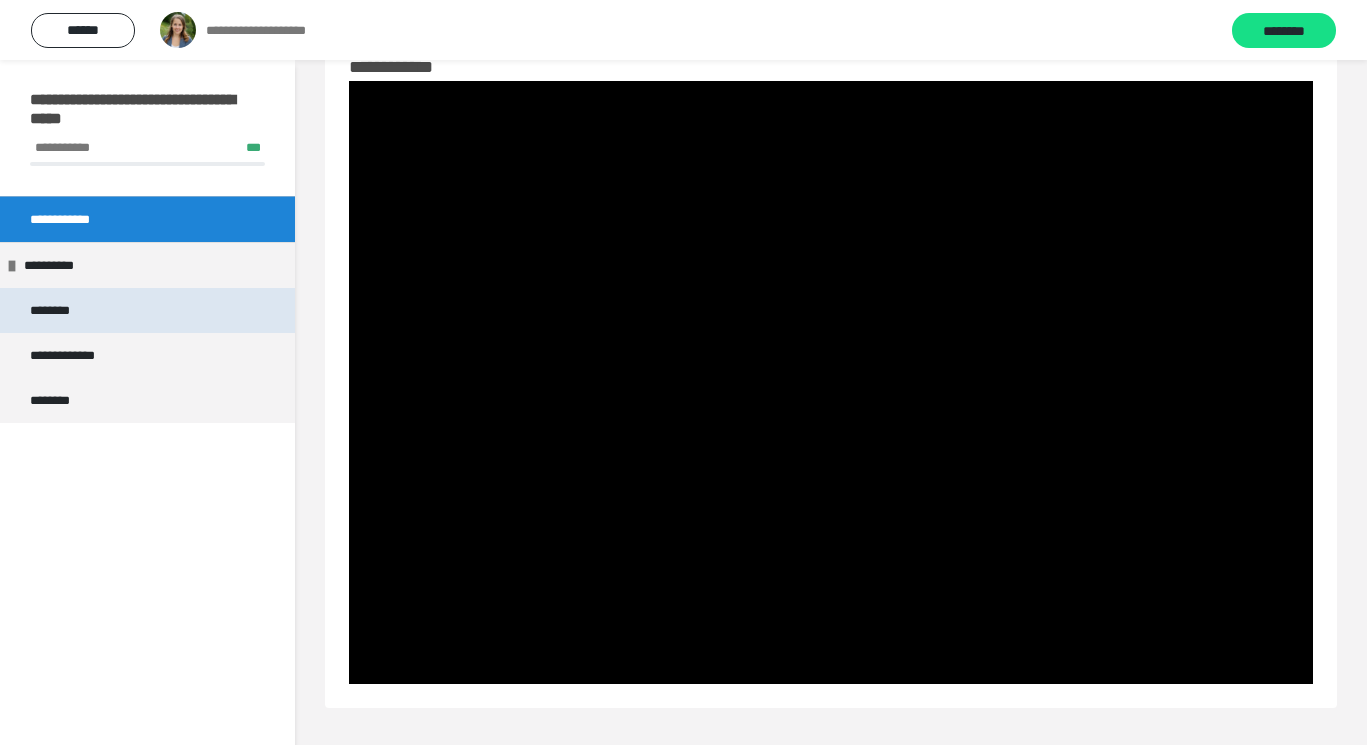 click on "********" at bounding box center (60, 310) 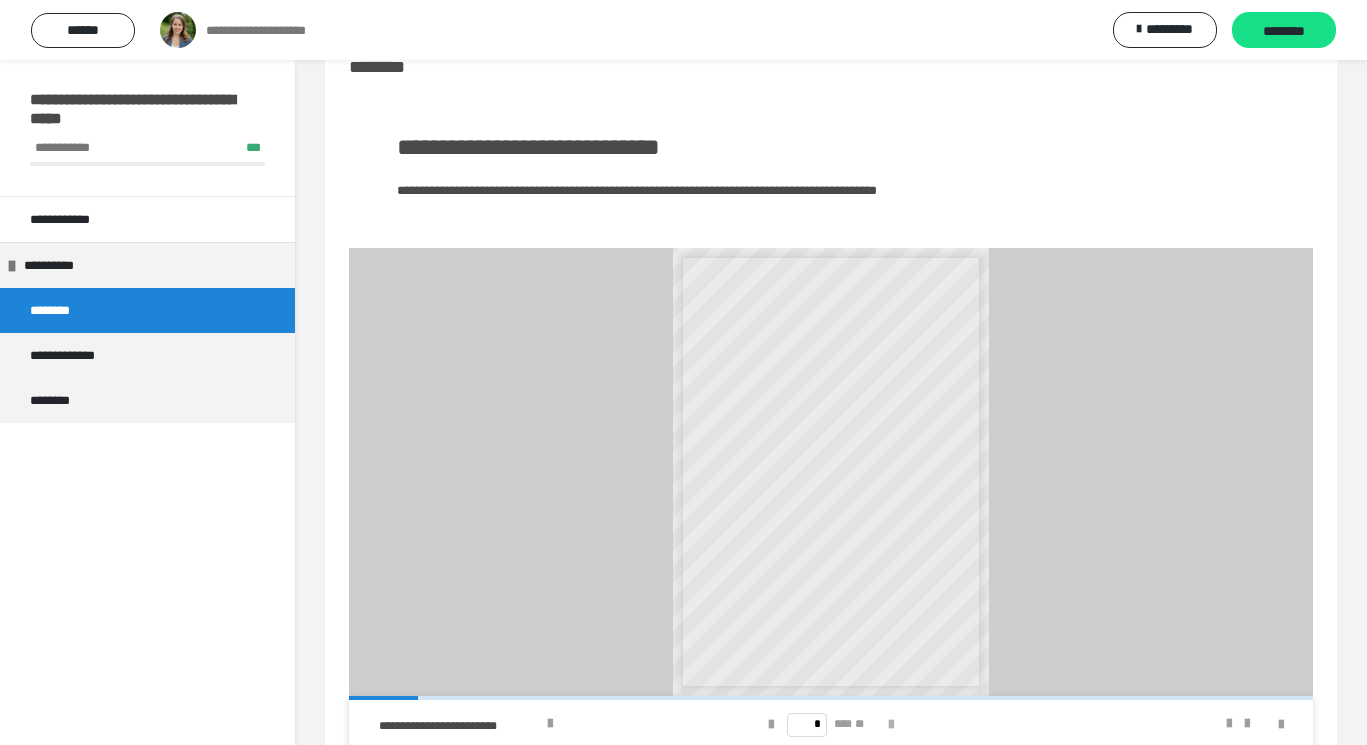 click at bounding box center (891, 725) 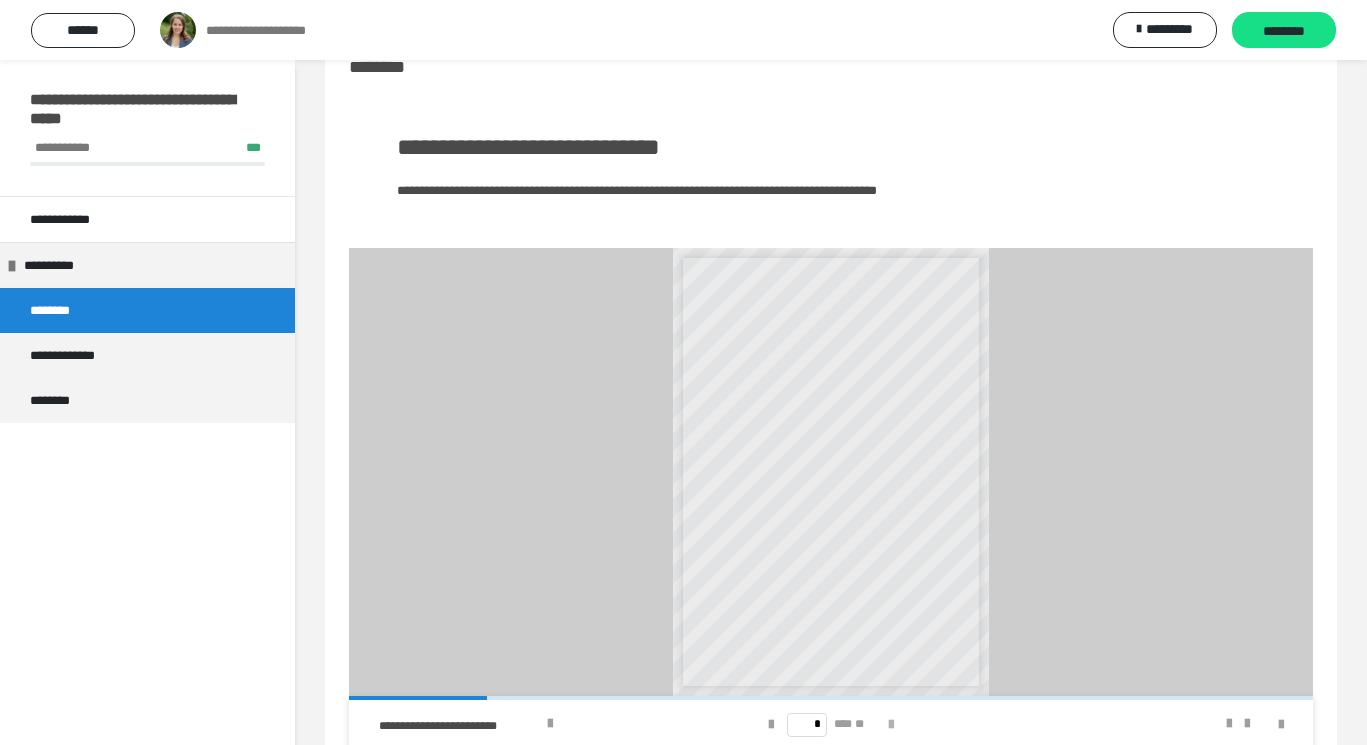click at bounding box center [891, 725] 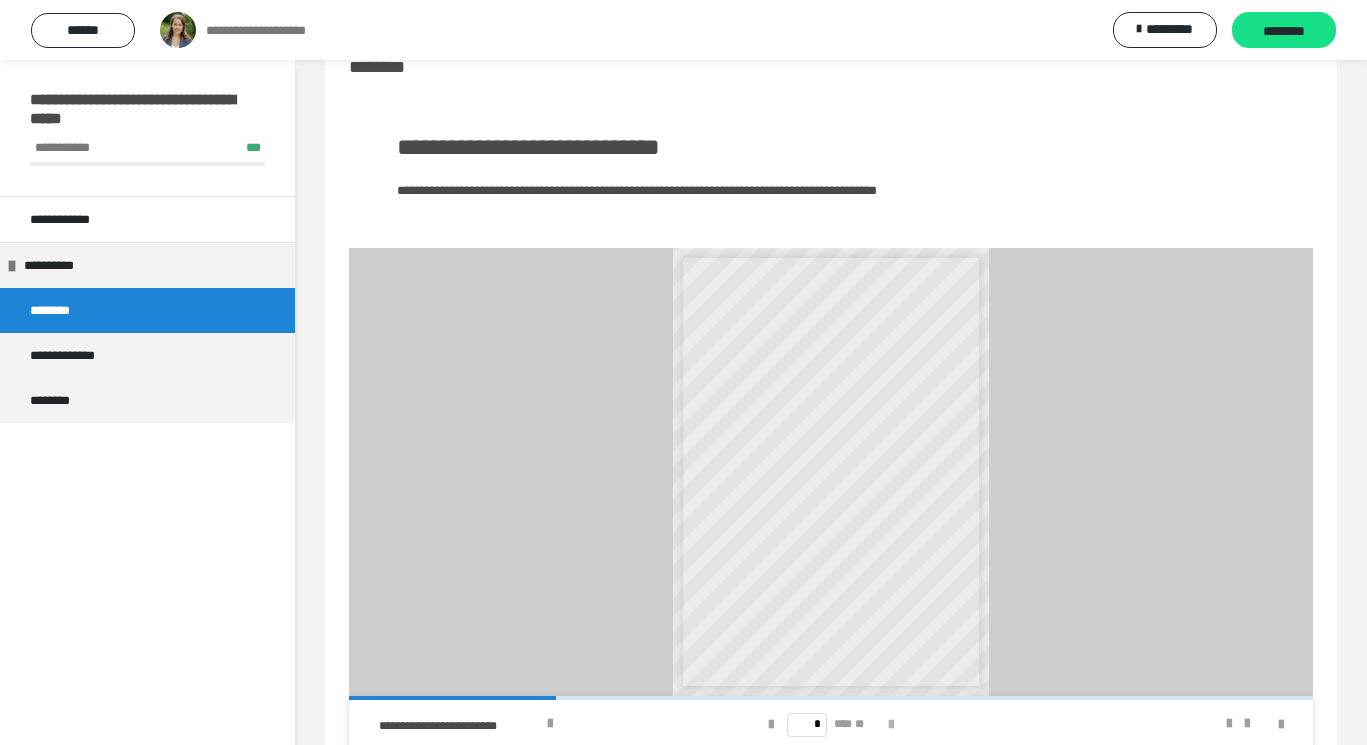 click at bounding box center (891, 725) 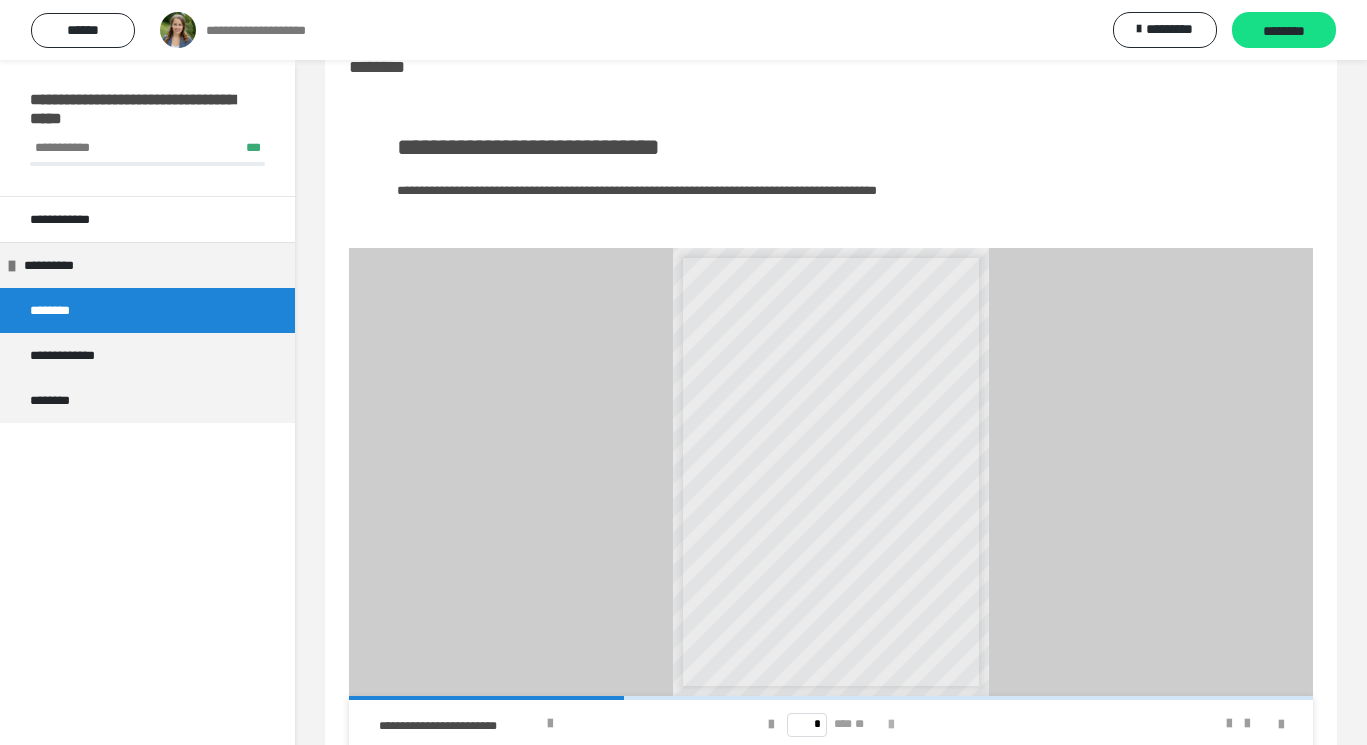 click at bounding box center [891, 725] 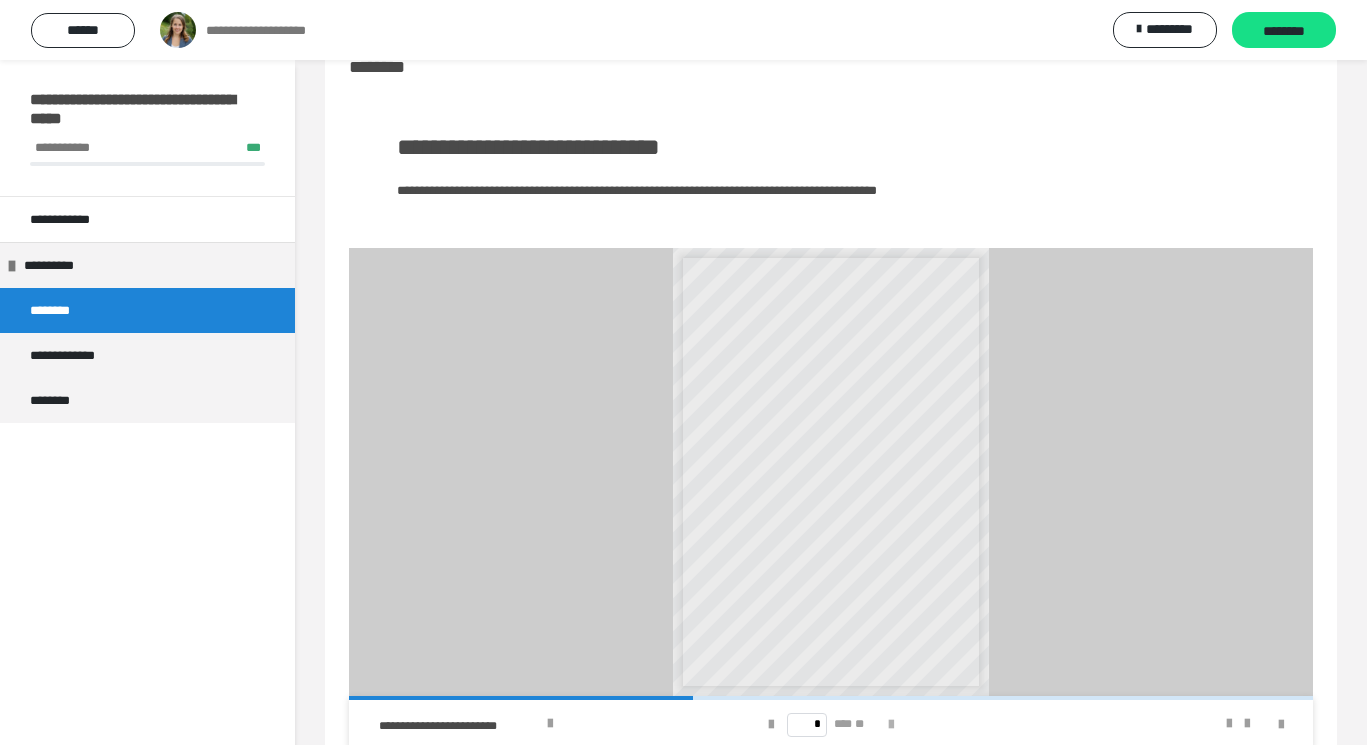 click at bounding box center (891, 725) 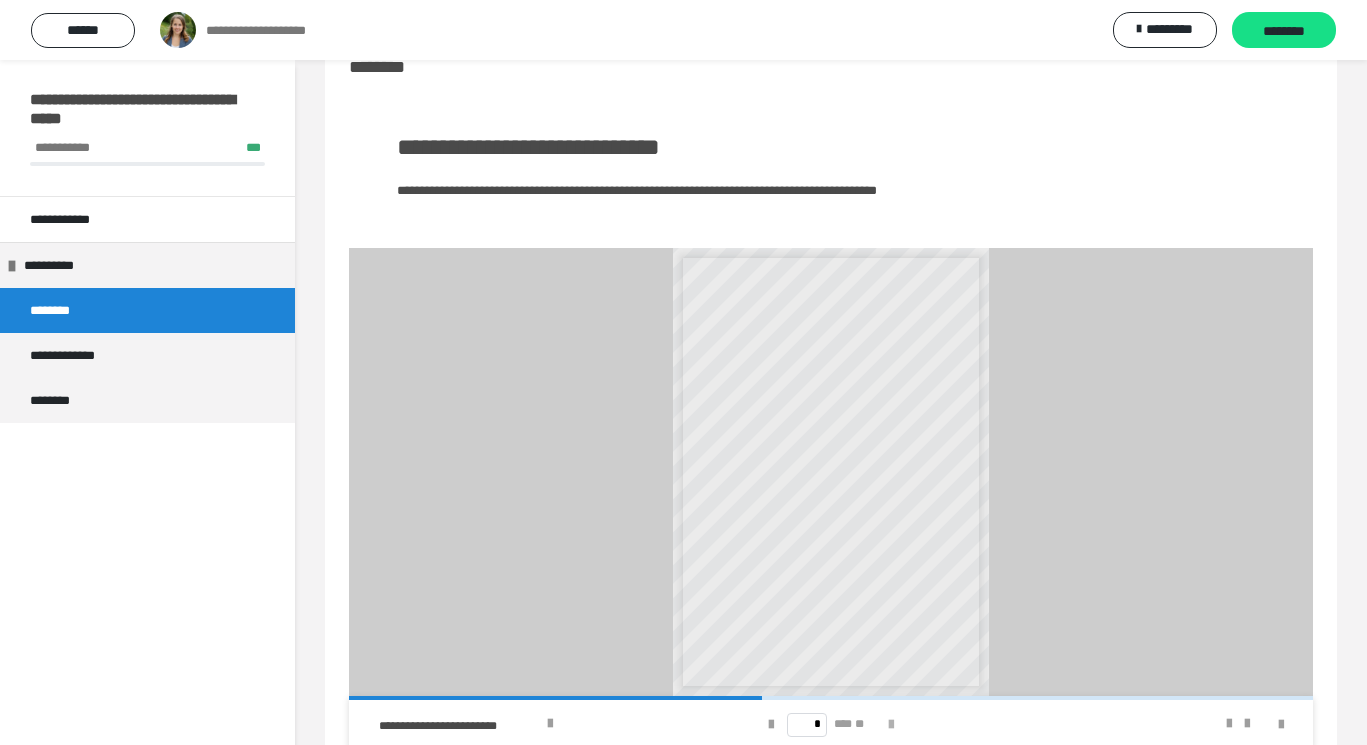 click at bounding box center (891, 725) 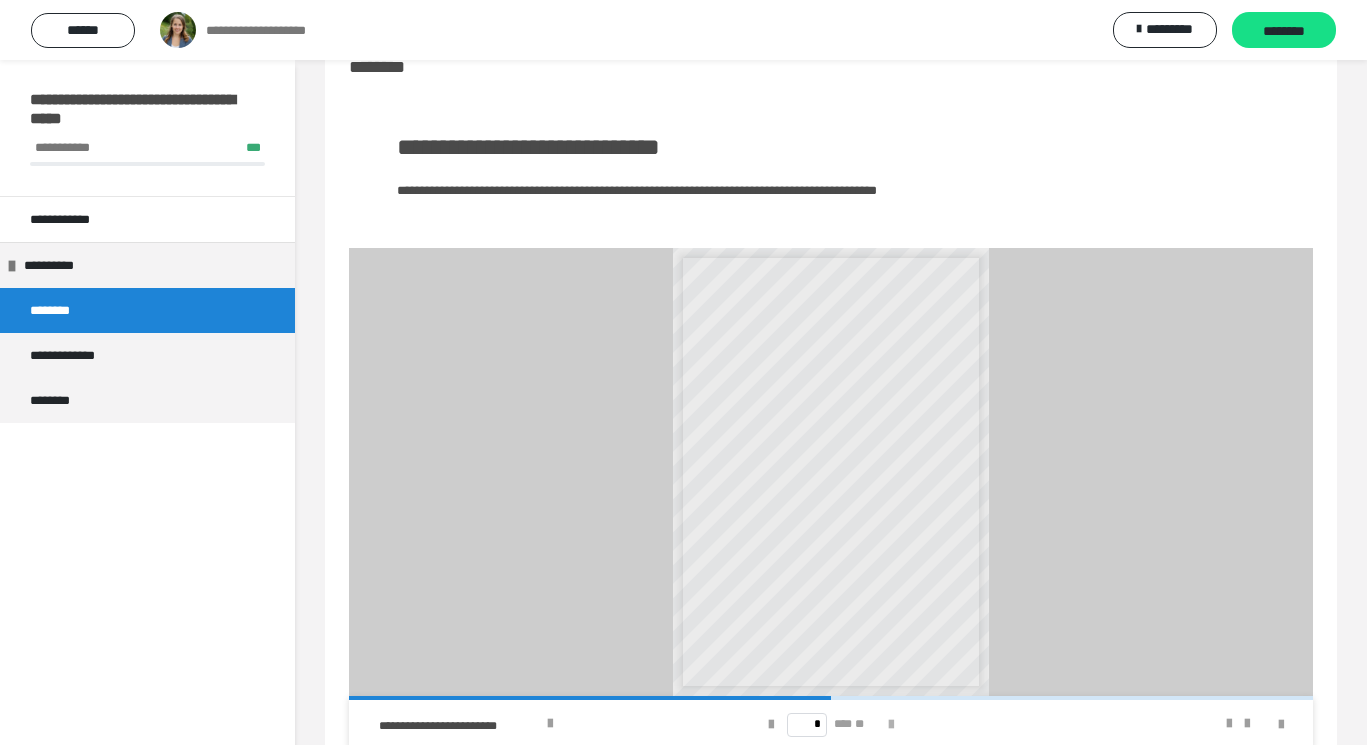 click at bounding box center (891, 725) 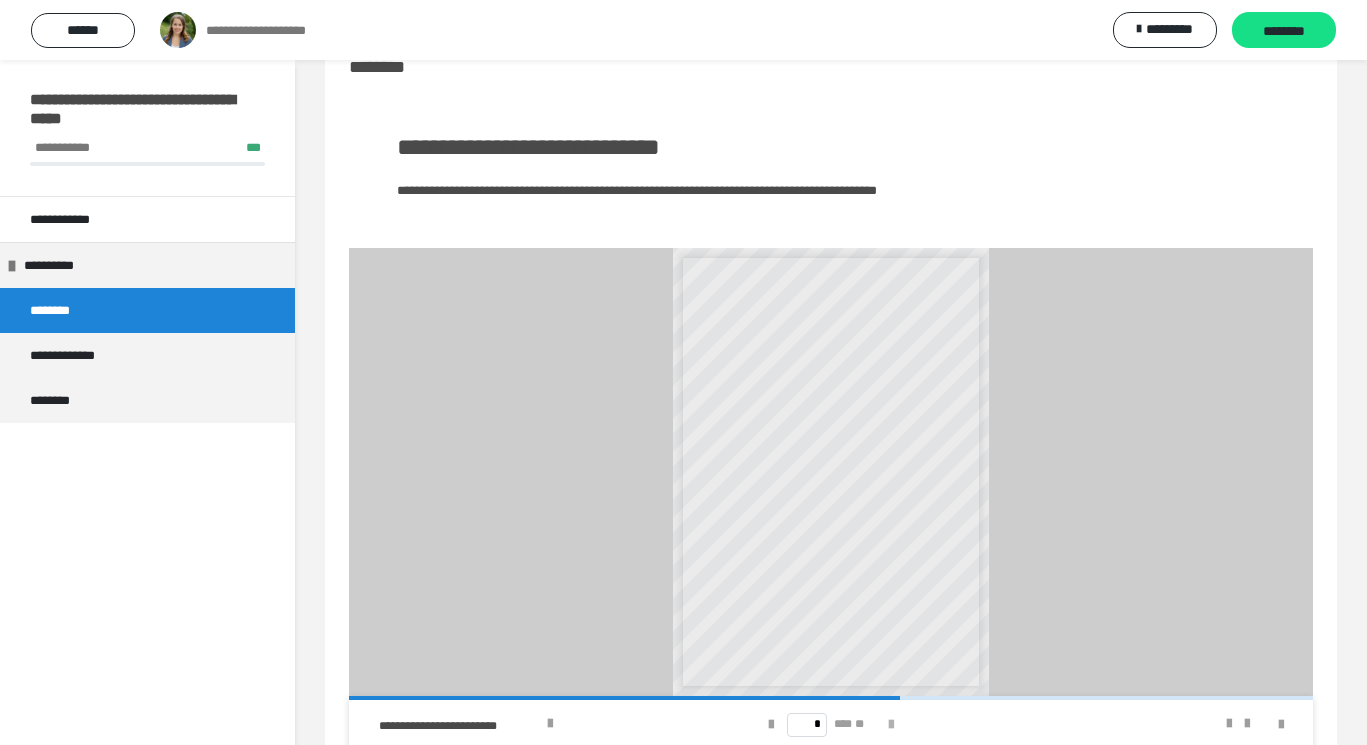 click at bounding box center [891, 725] 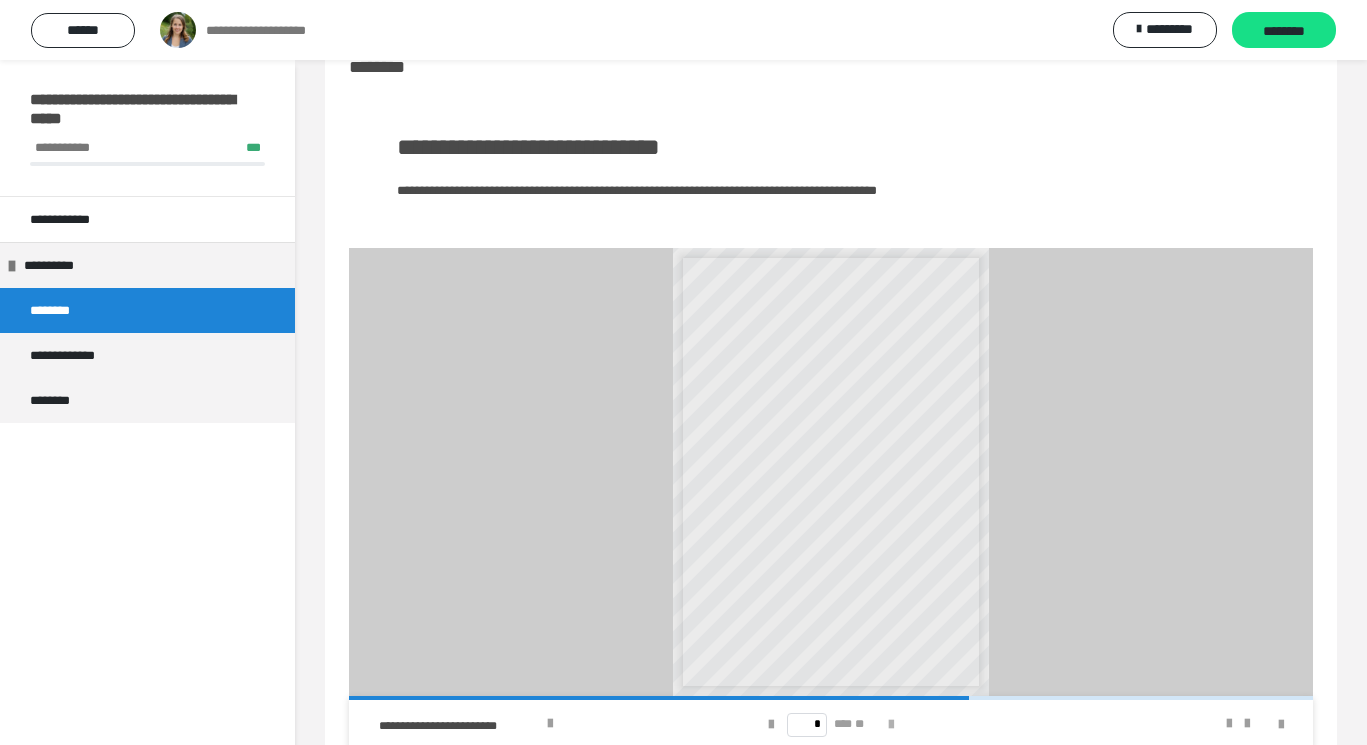 click at bounding box center [891, 725] 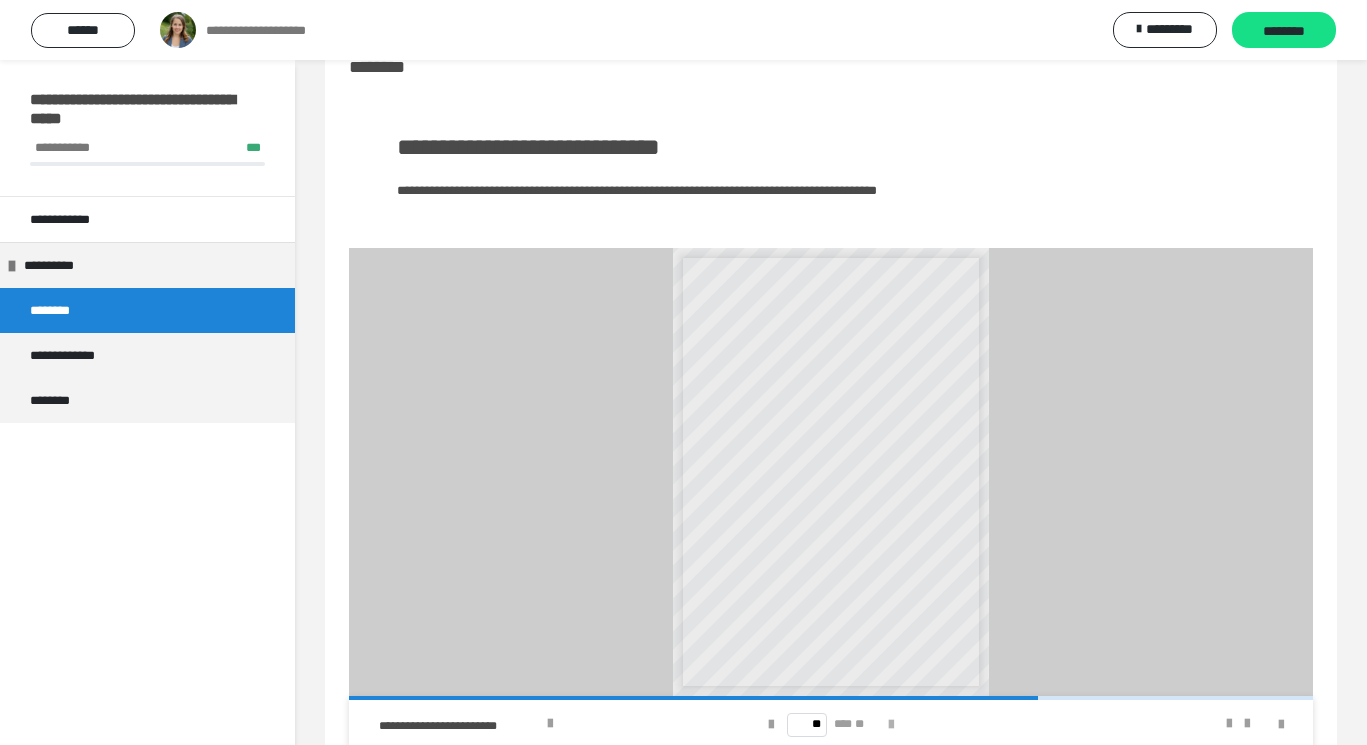 click at bounding box center [891, 725] 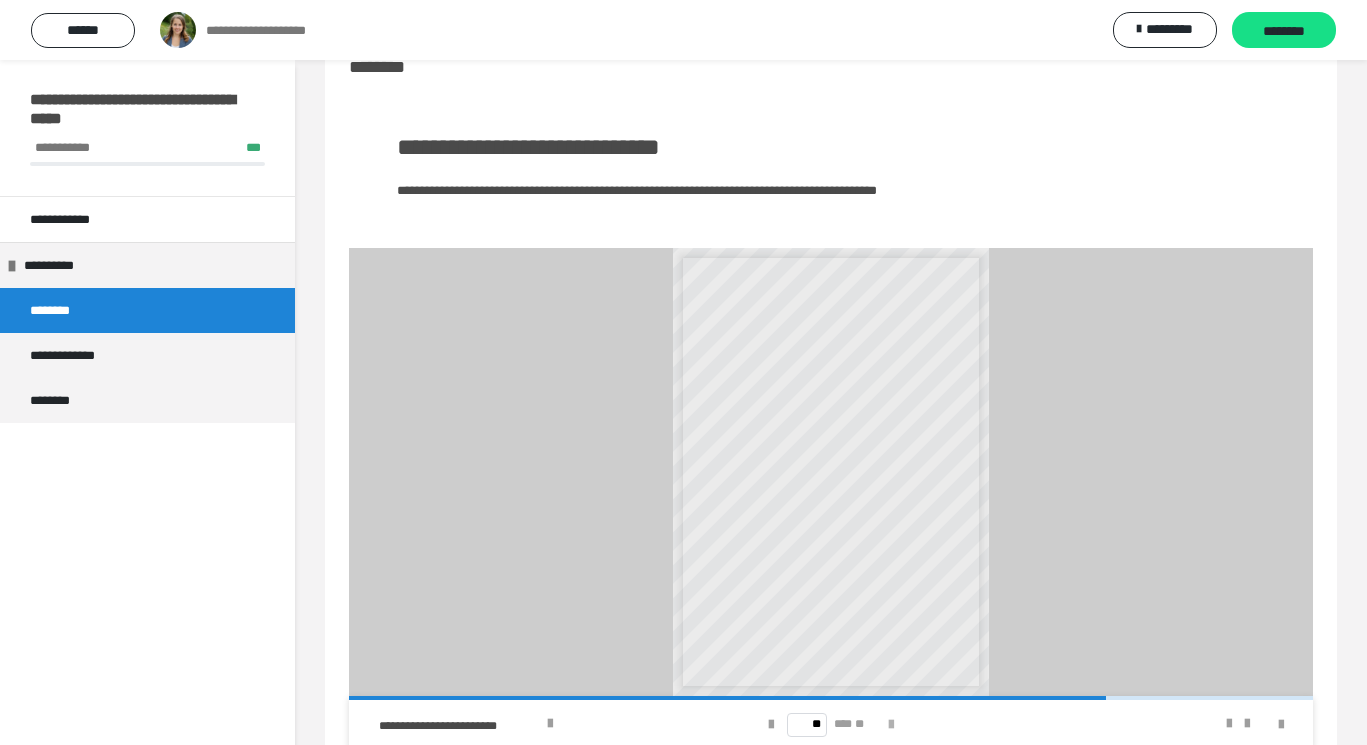 click at bounding box center (891, 725) 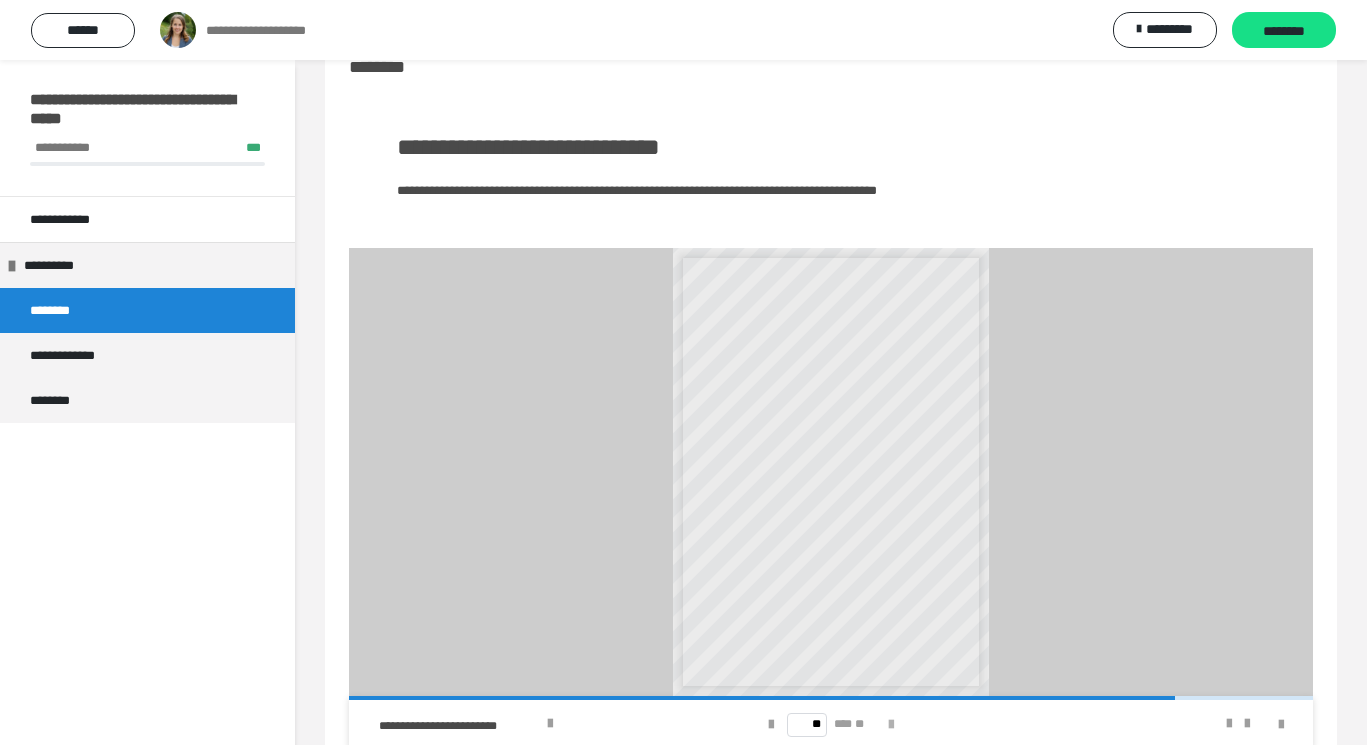 click at bounding box center [891, 725] 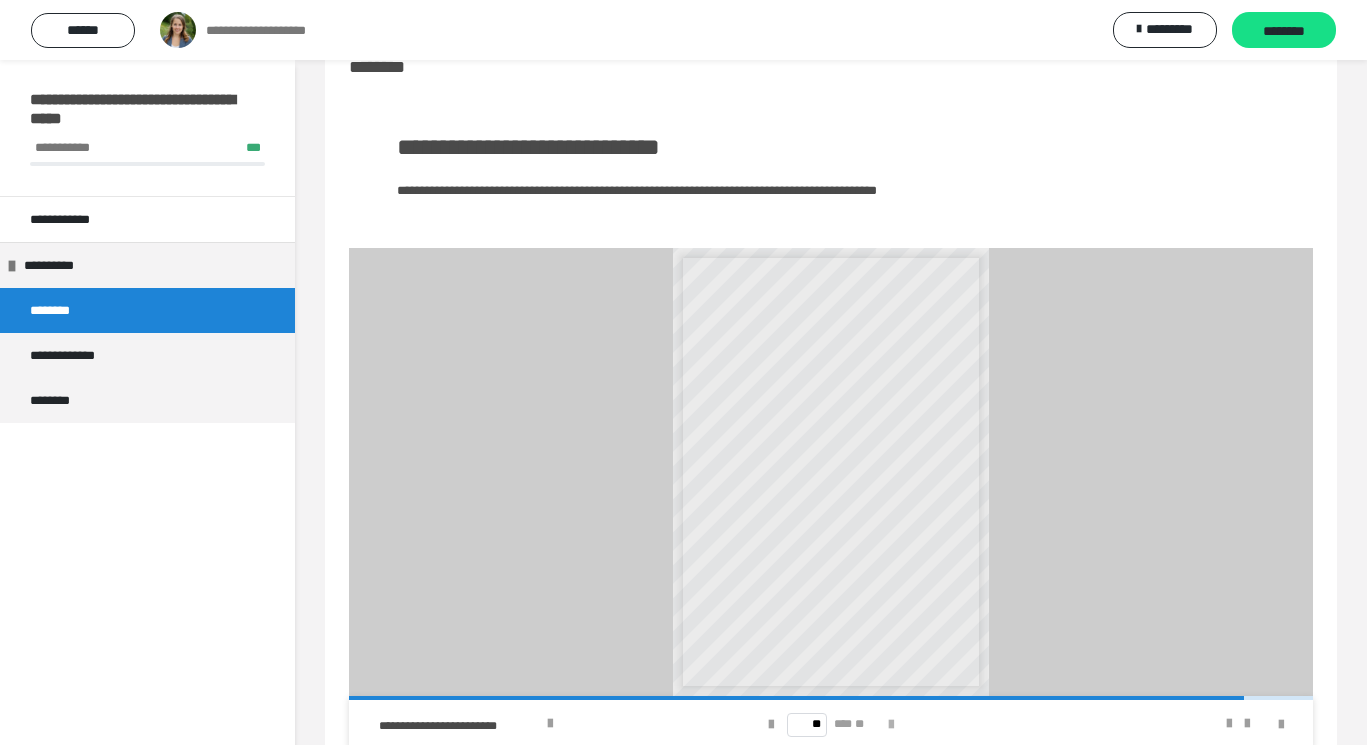 click at bounding box center [891, 725] 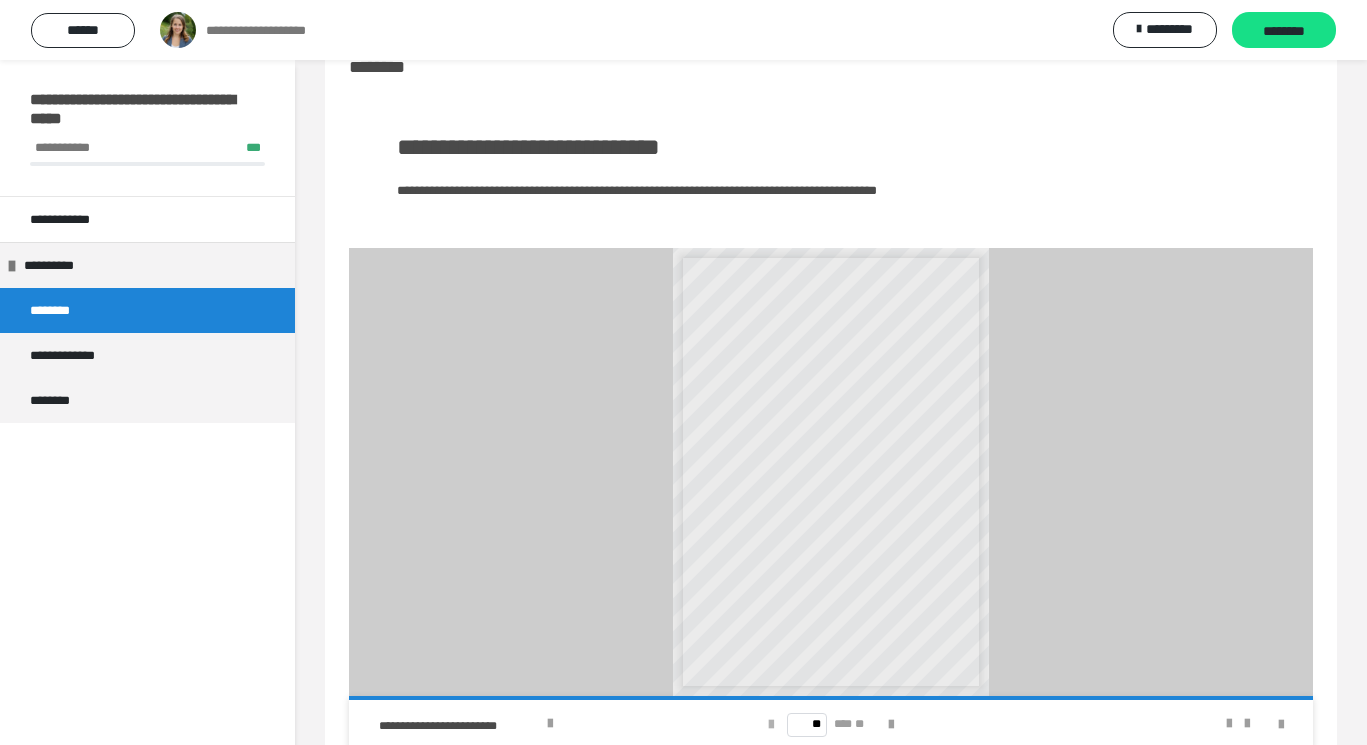 click at bounding box center [771, 725] 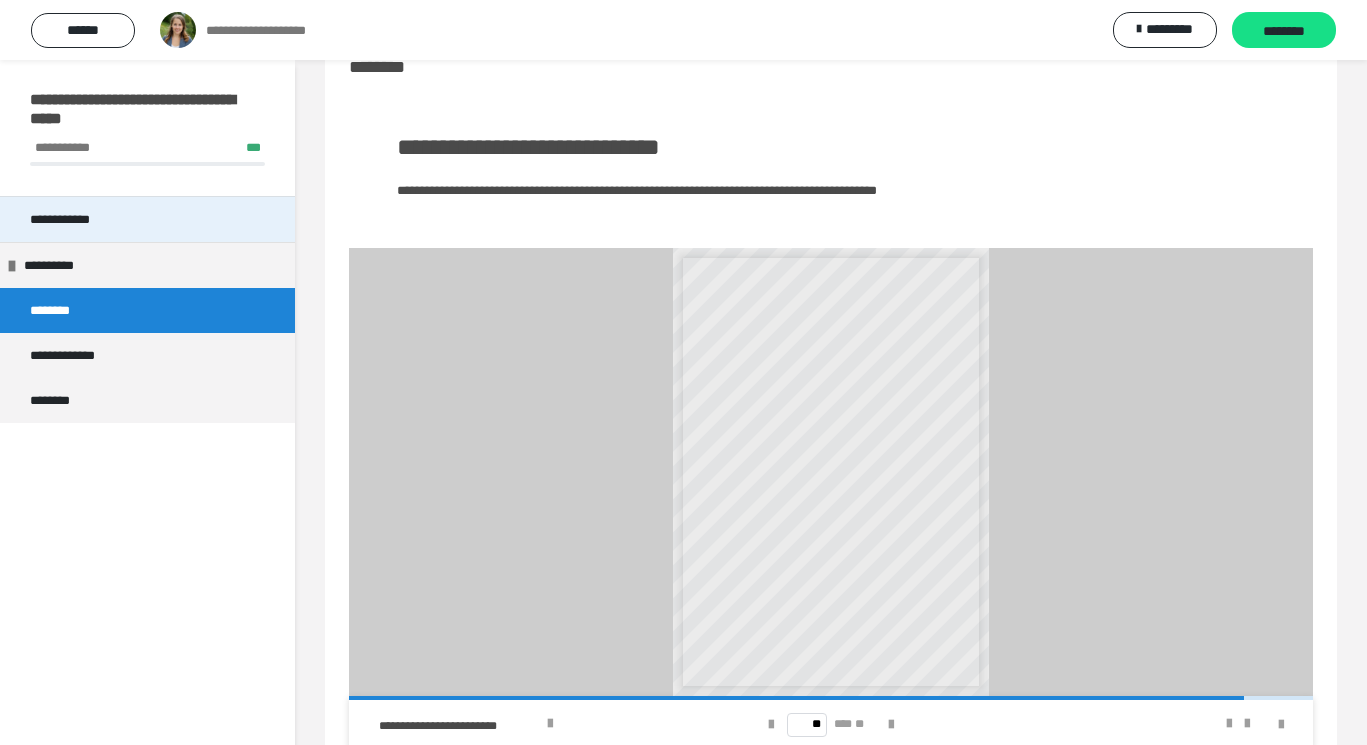 click on "**********" at bounding box center (147, 219) 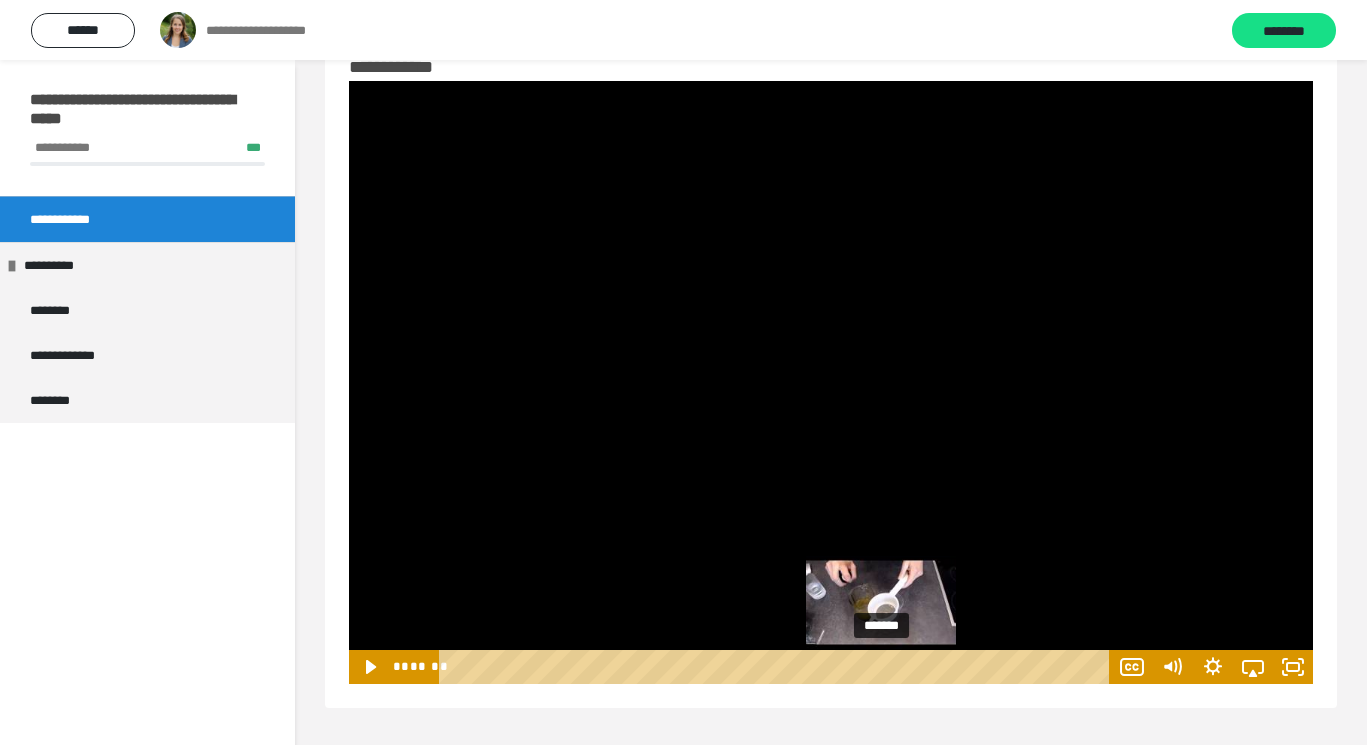 drag, startPoint x: 902, startPoint y: 664, endPoint x: 883, endPoint y: 666, distance: 19.104973 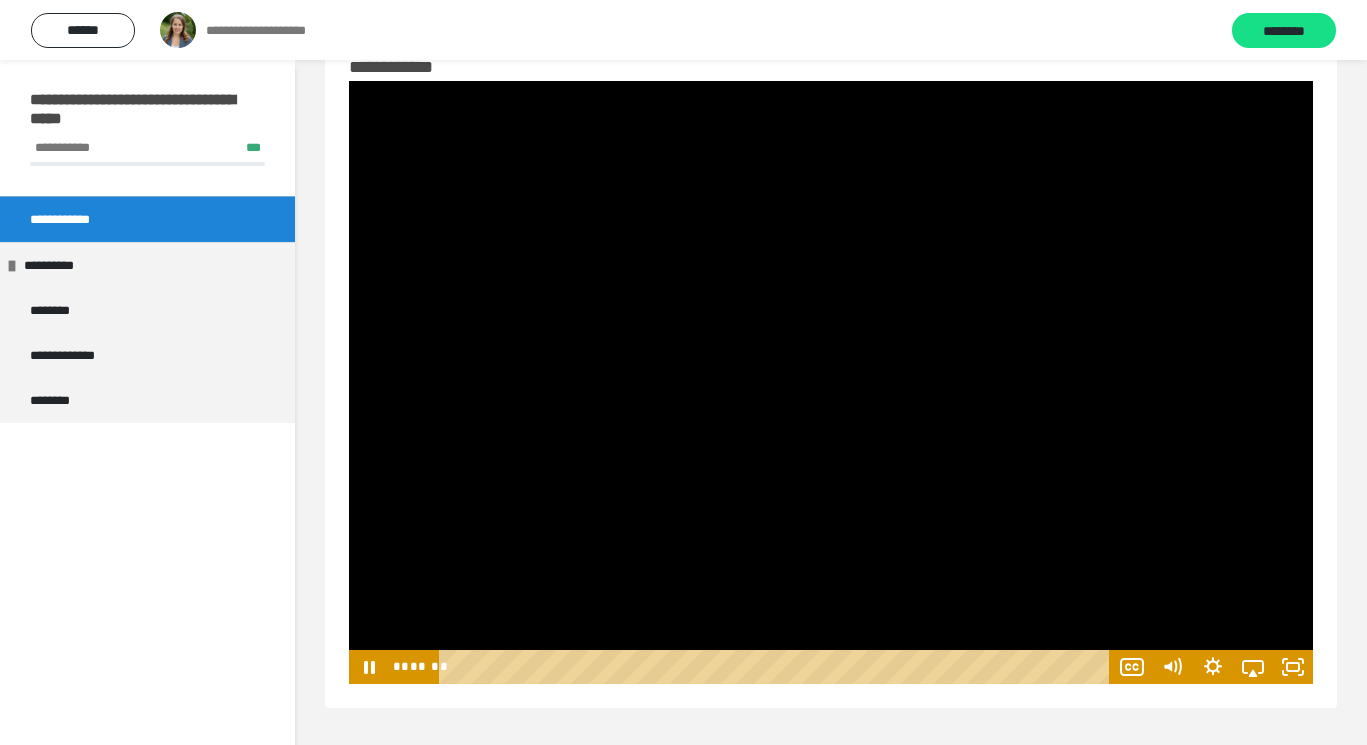 click at bounding box center [831, 382] 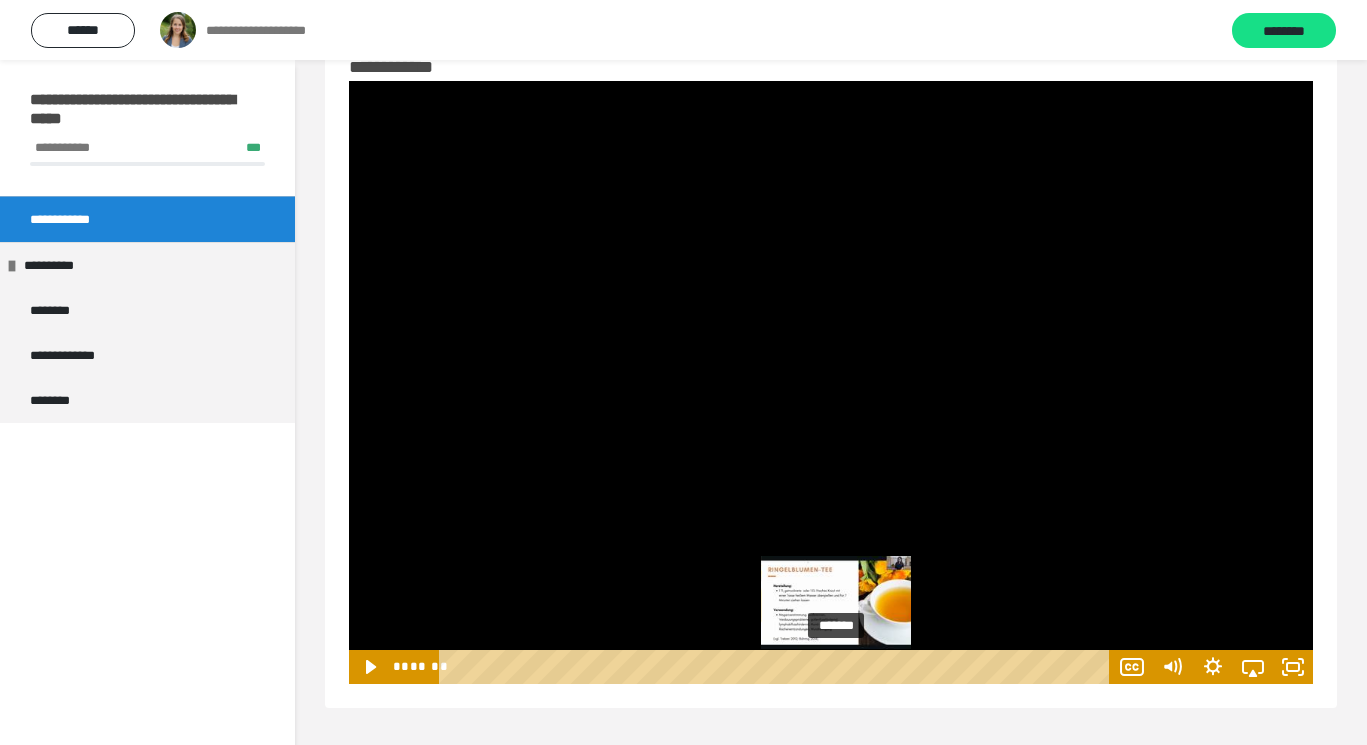 click on "*******" at bounding box center [777, 667] 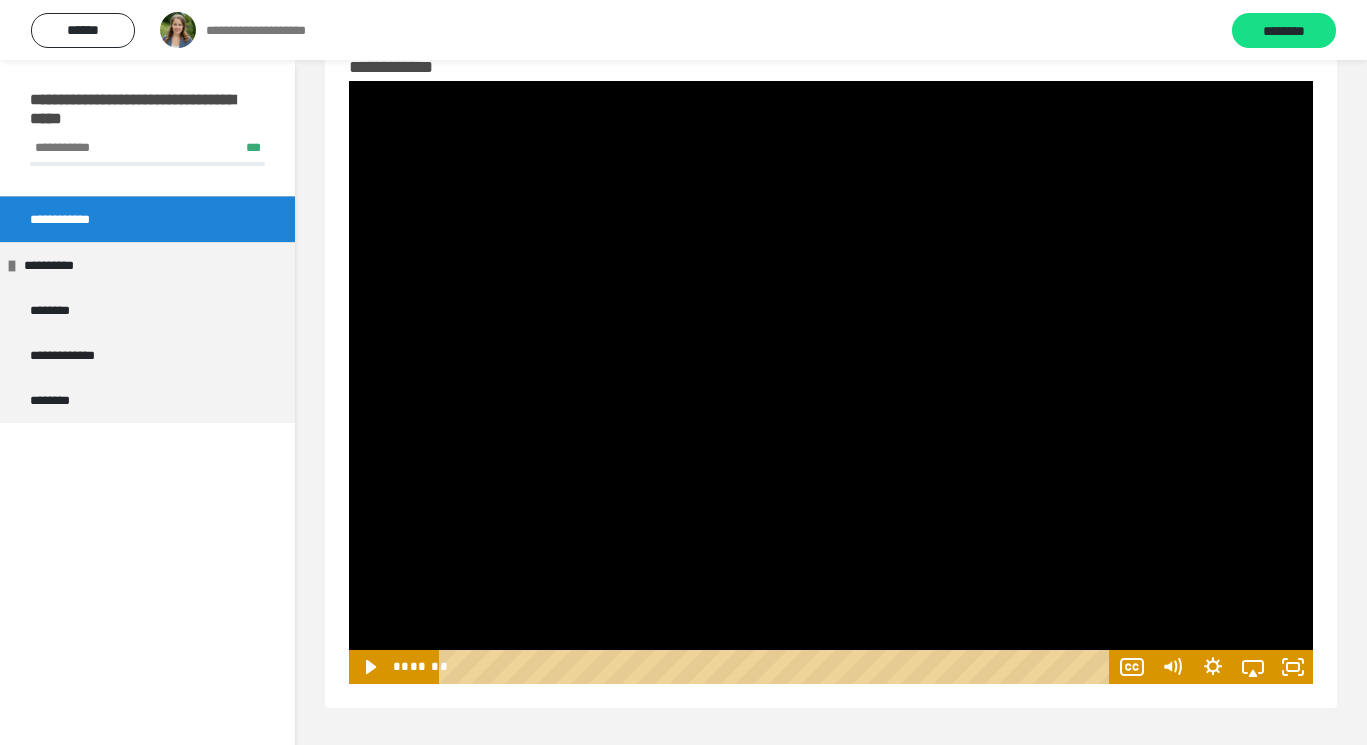 click at bounding box center [831, 382] 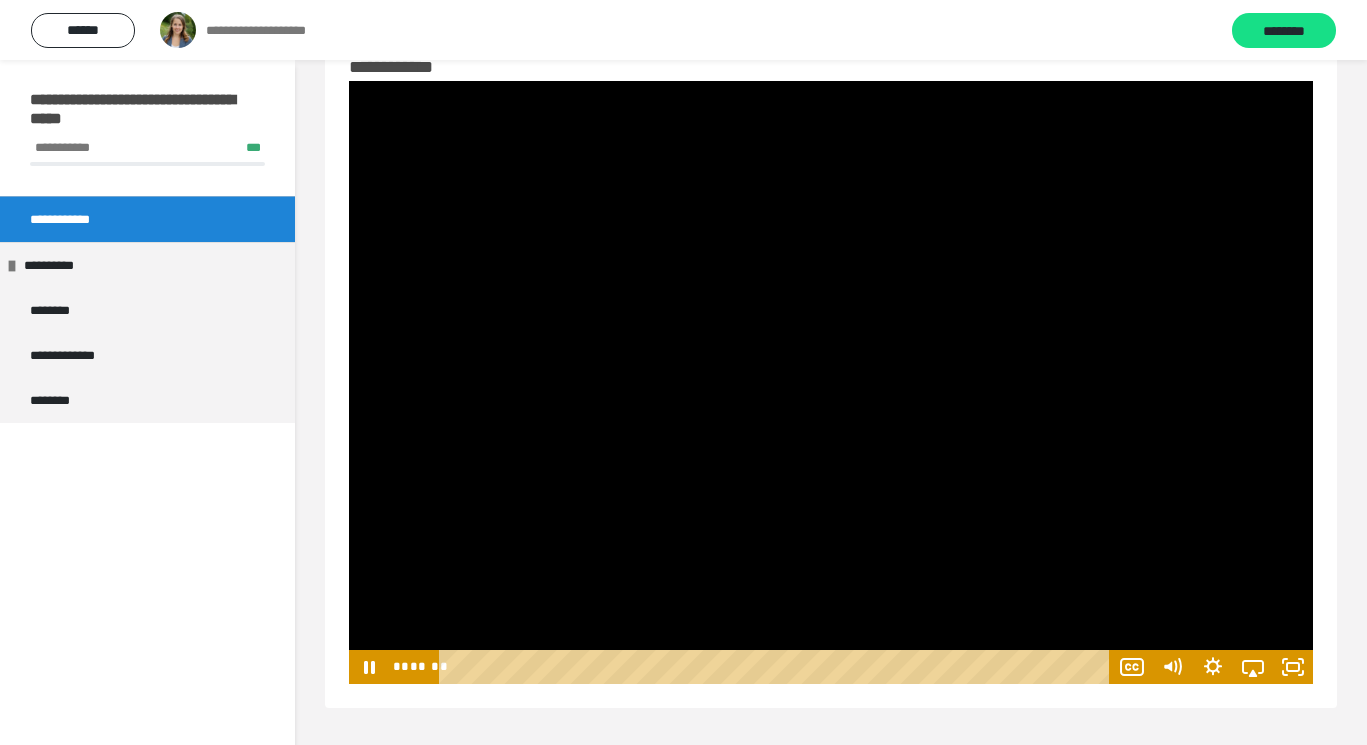 click at bounding box center [831, 382] 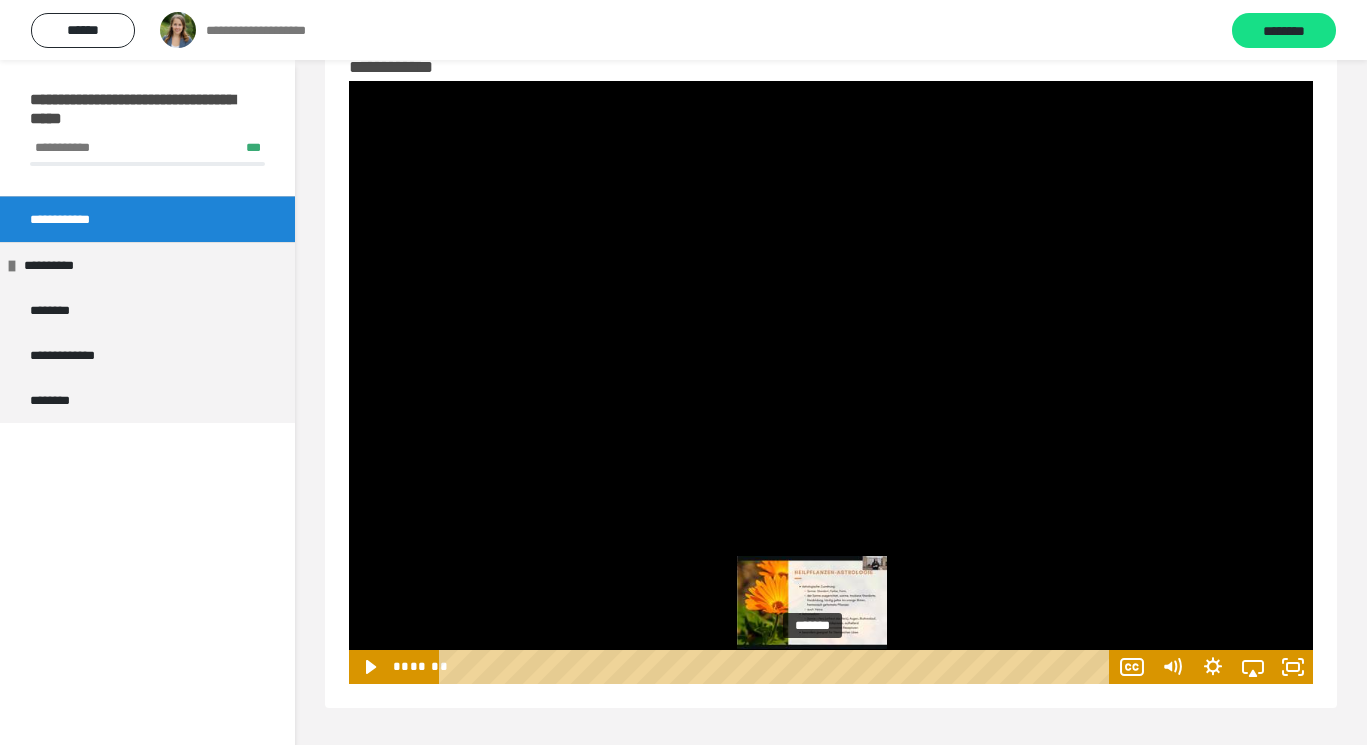 drag, startPoint x: 836, startPoint y: 663, endPoint x: 814, endPoint y: 667, distance: 22.36068 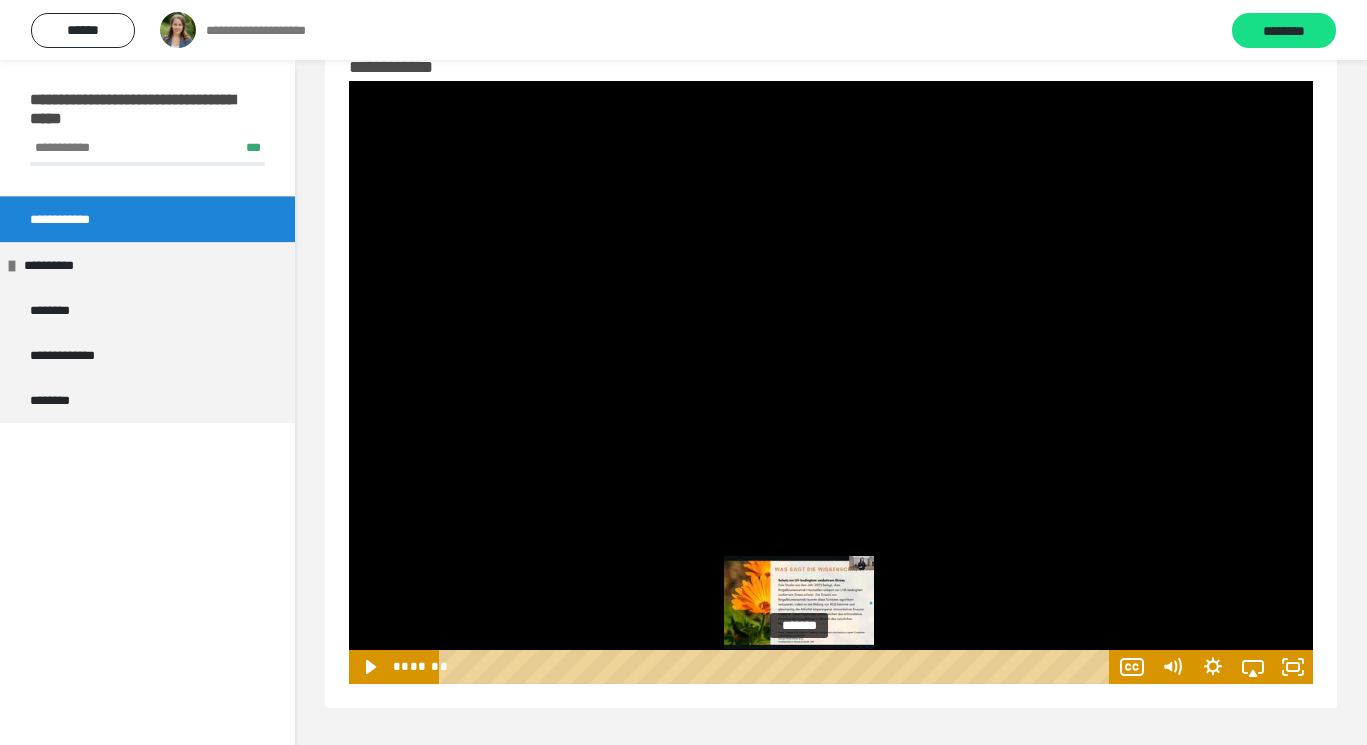 drag, startPoint x: 812, startPoint y: 665, endPoint x: 800, endPoint y: 665, distance: 12 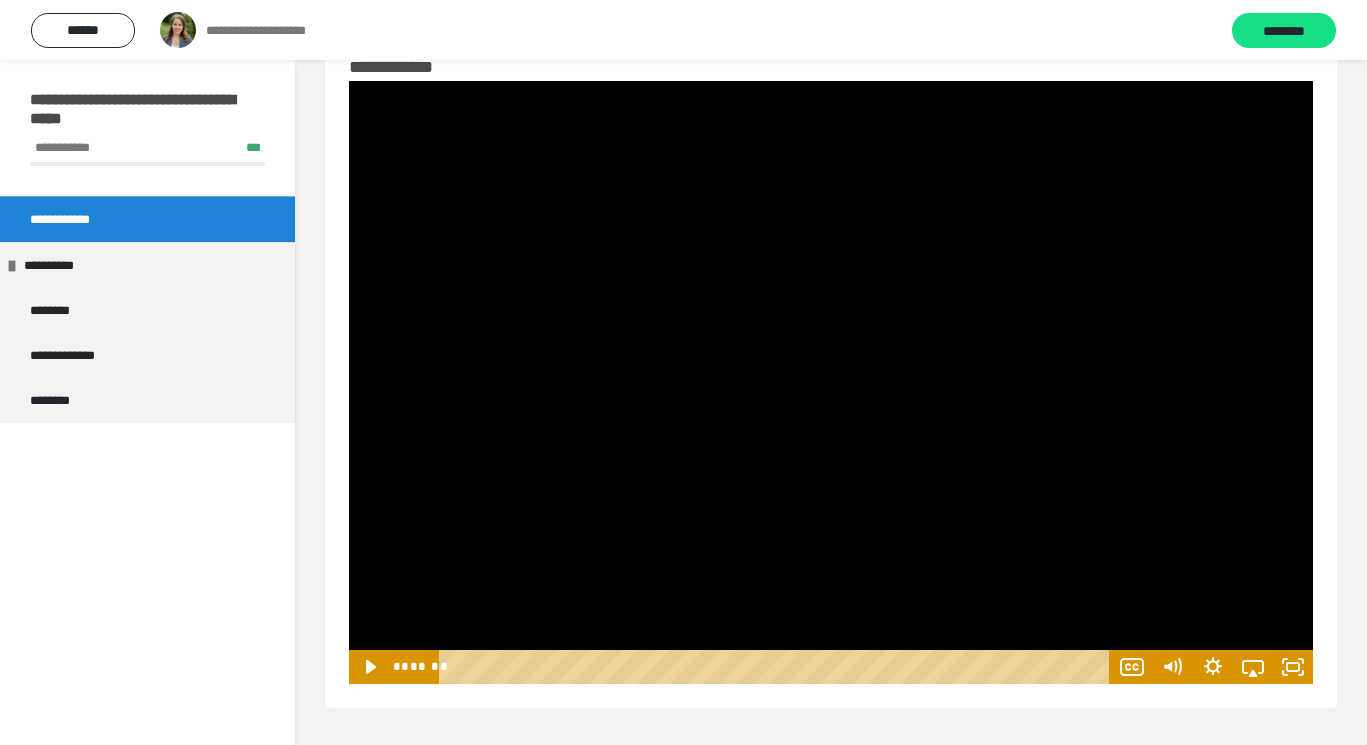 drag, startPoint x: 800, startPoint y: 665, endPoint x: 896, endPoint y: 643, distance: 98.48858 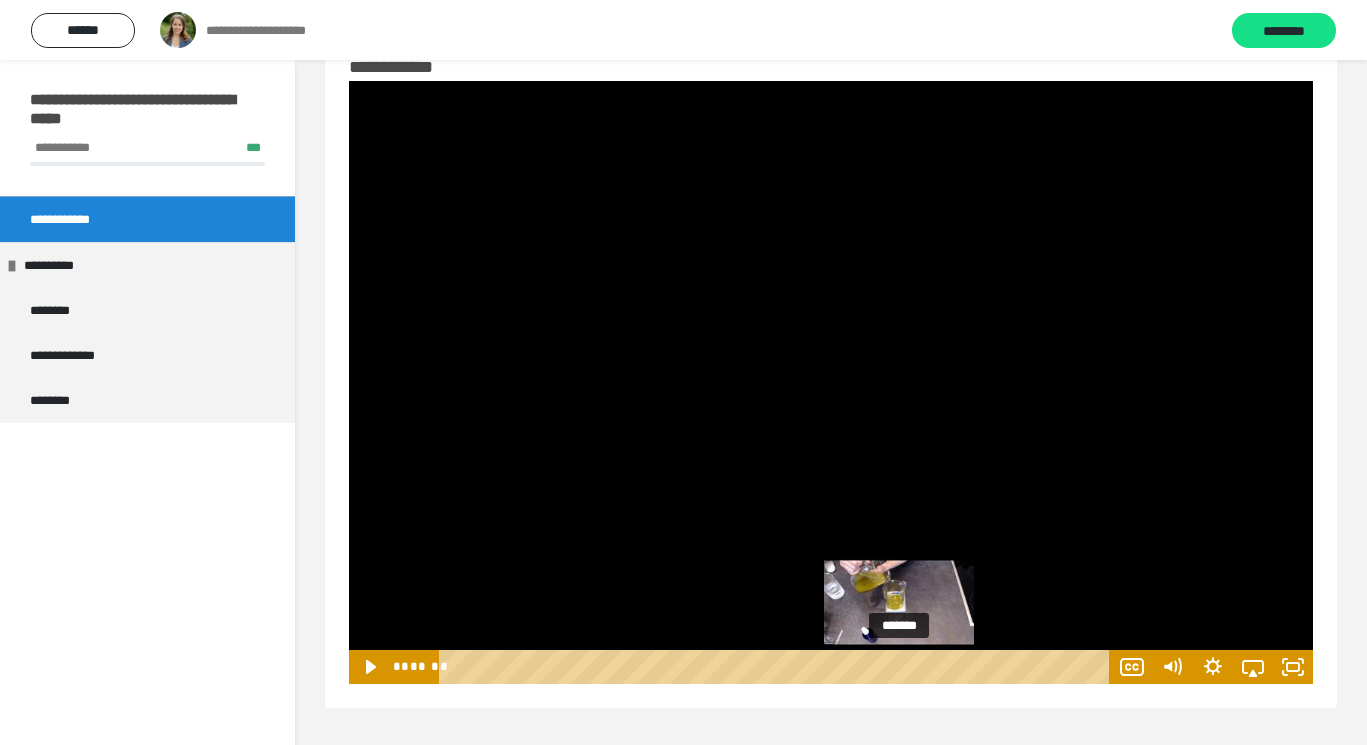 click at bounding box center [899, 666] 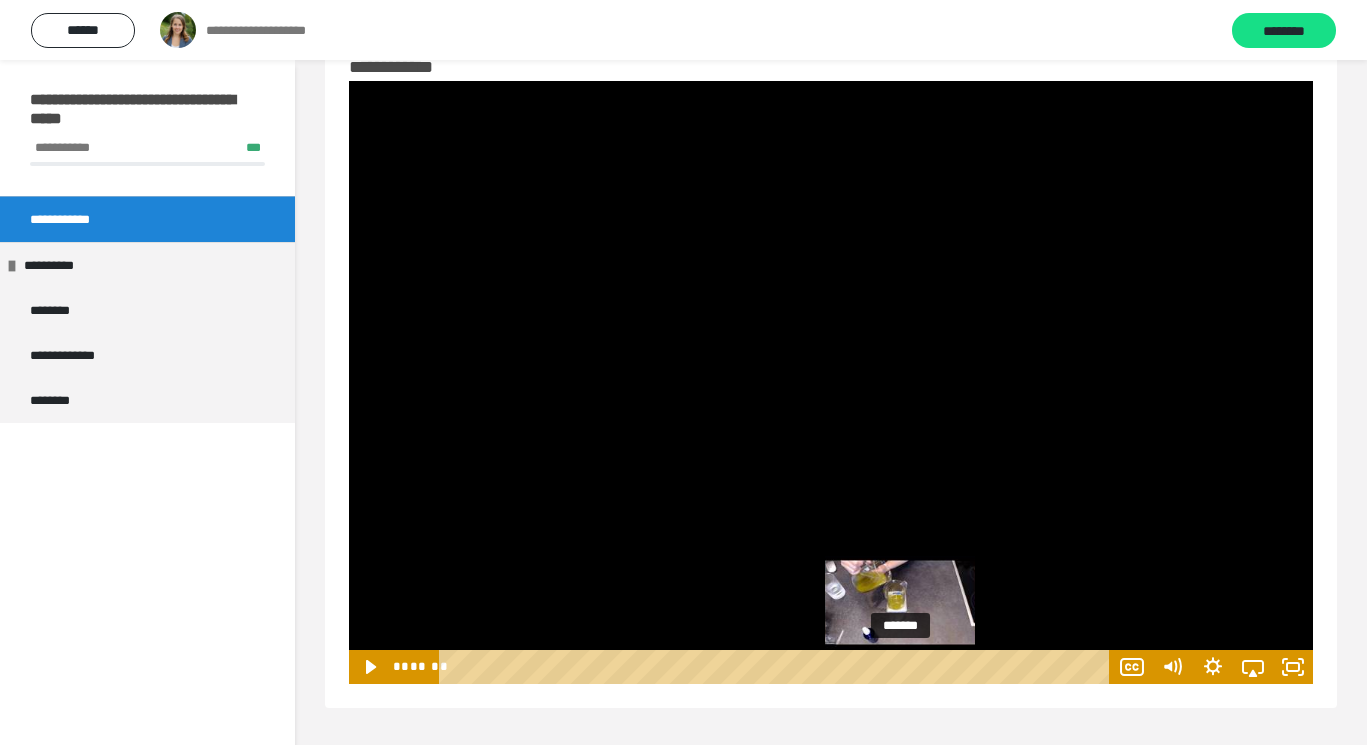 click at bounding box center [900, 666] 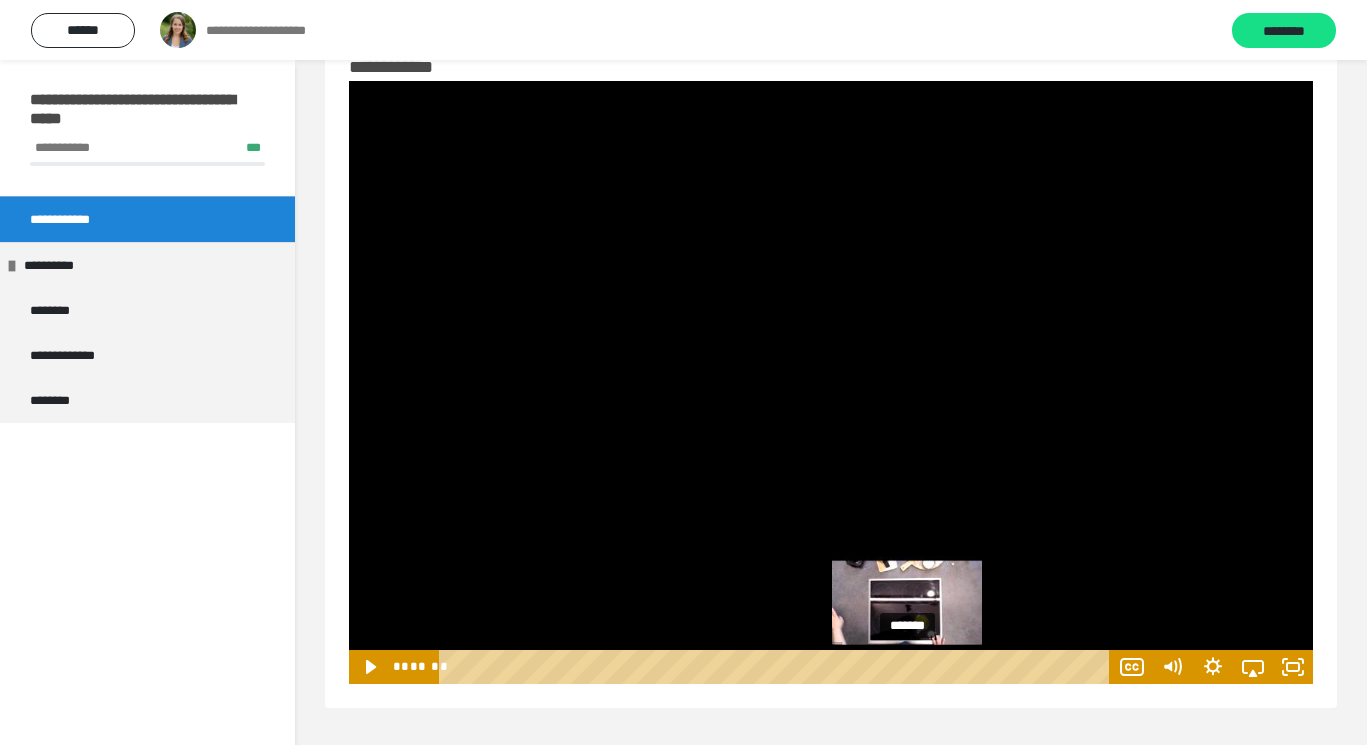 click at bounding box center [907, 666] 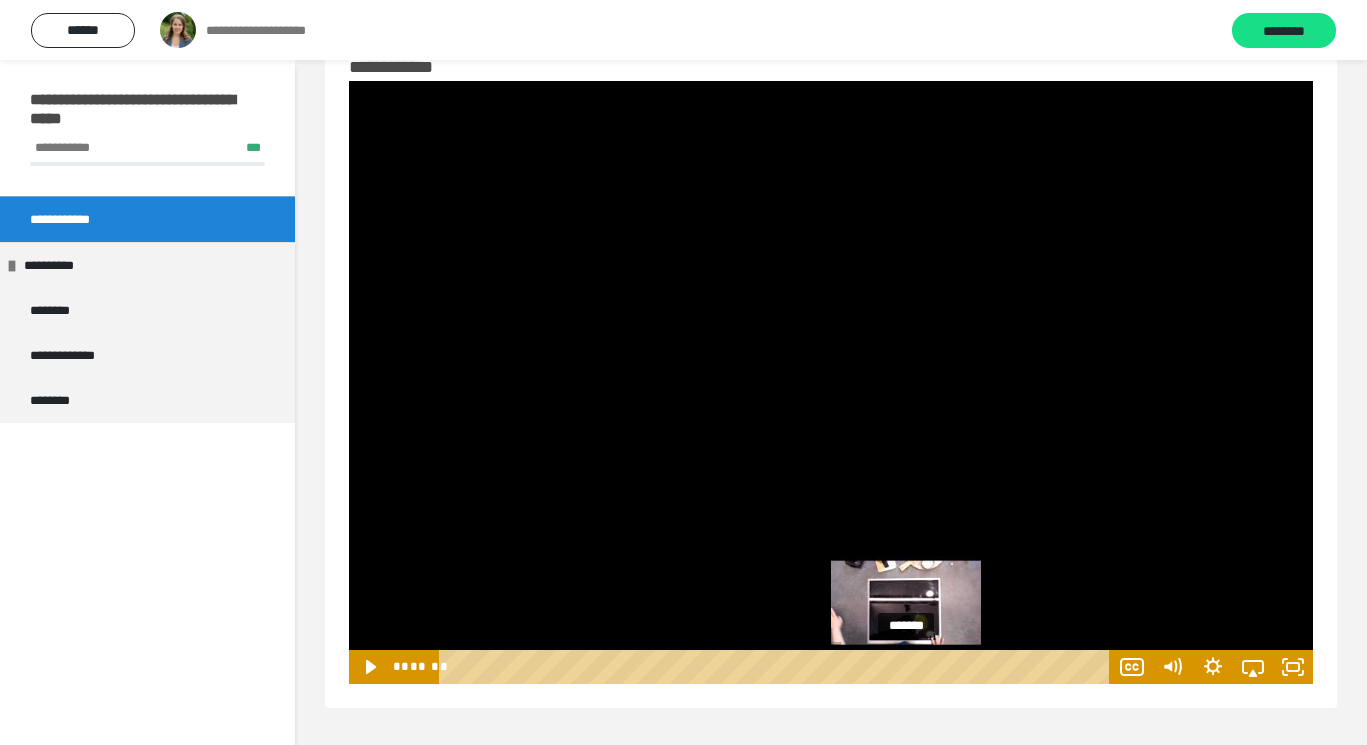 click at bounding box center (906, 666) 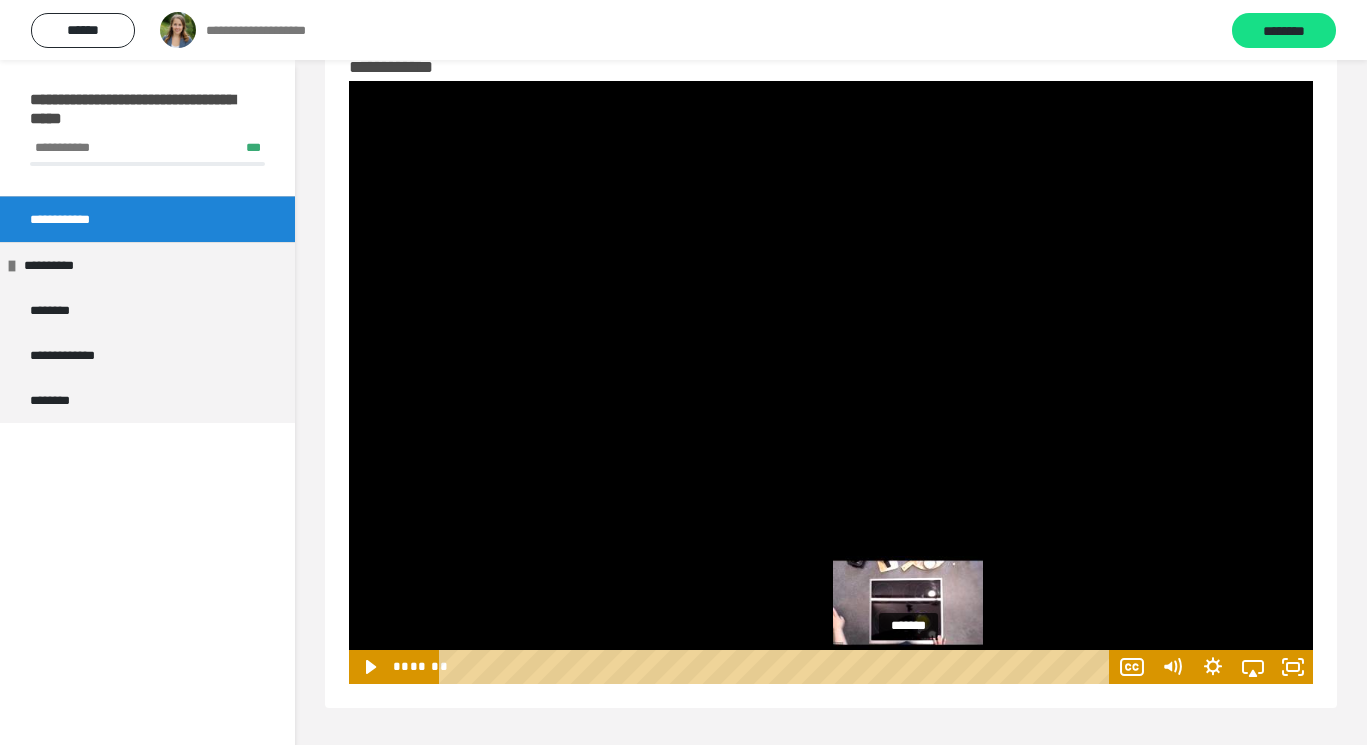 click at bounding box center (908, 666) 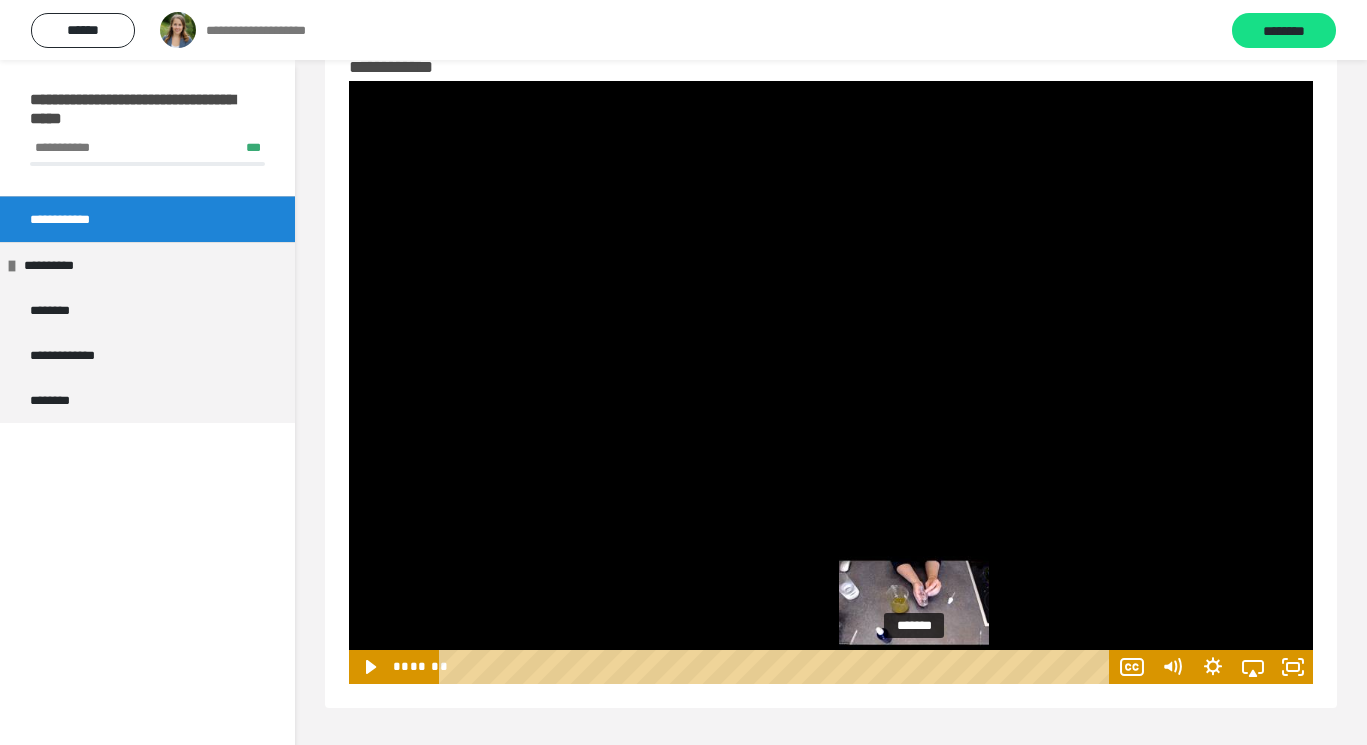 click at bounding box center (914, 666) 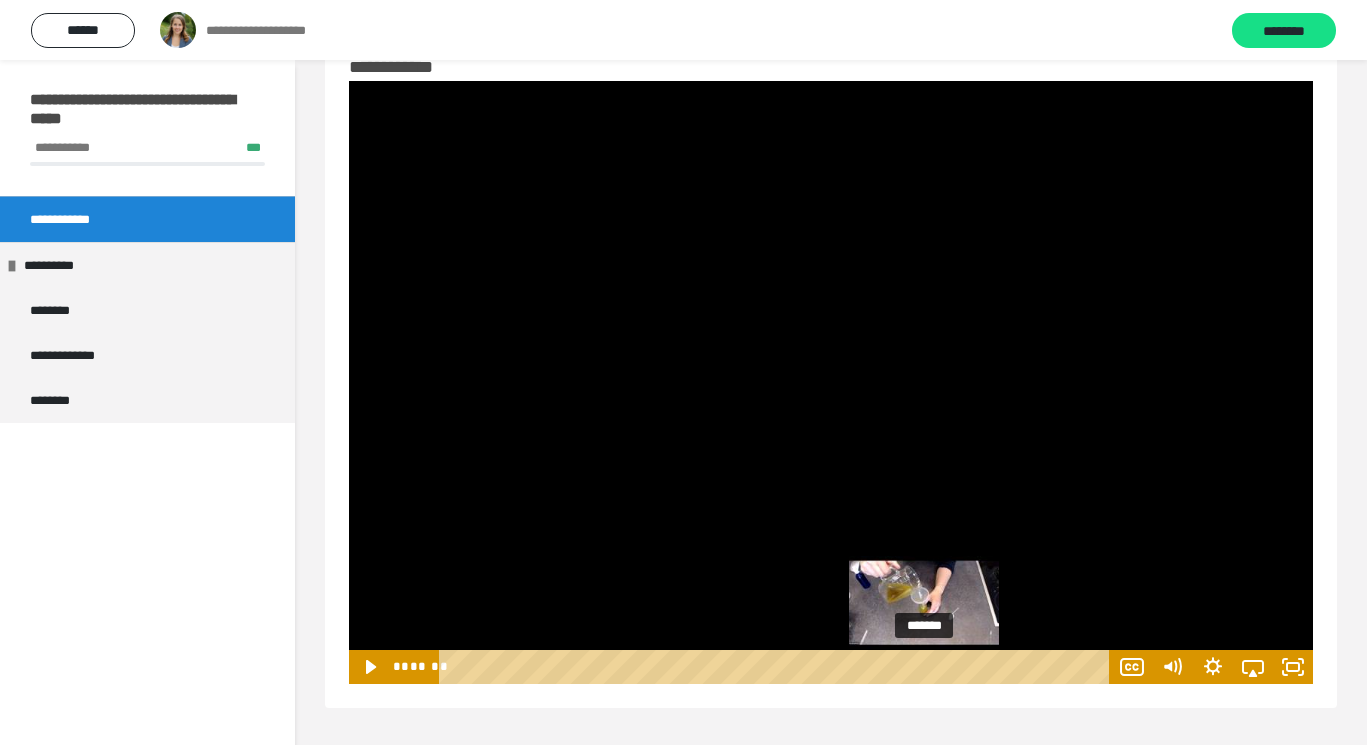click at bounding box center [924, 666] 